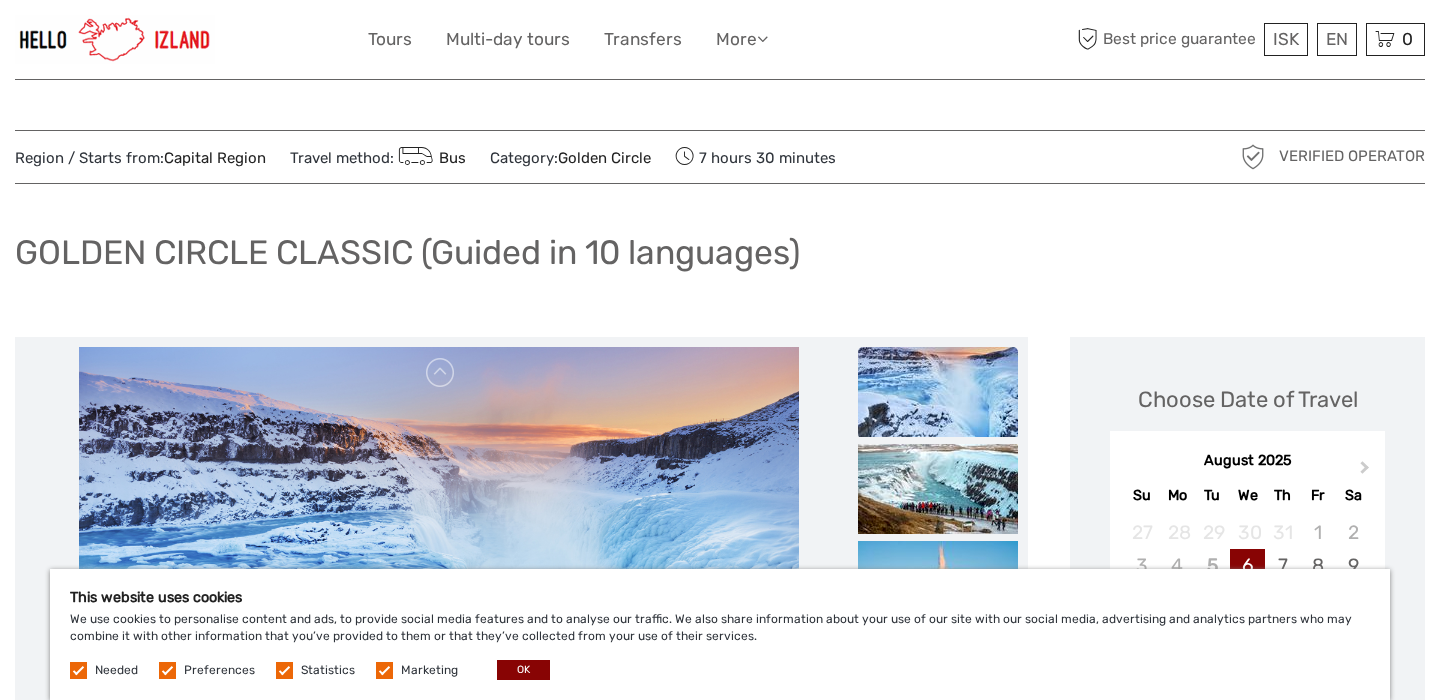 scroll, scrollTop: 222, scrollLeft: 0, axis: vertical 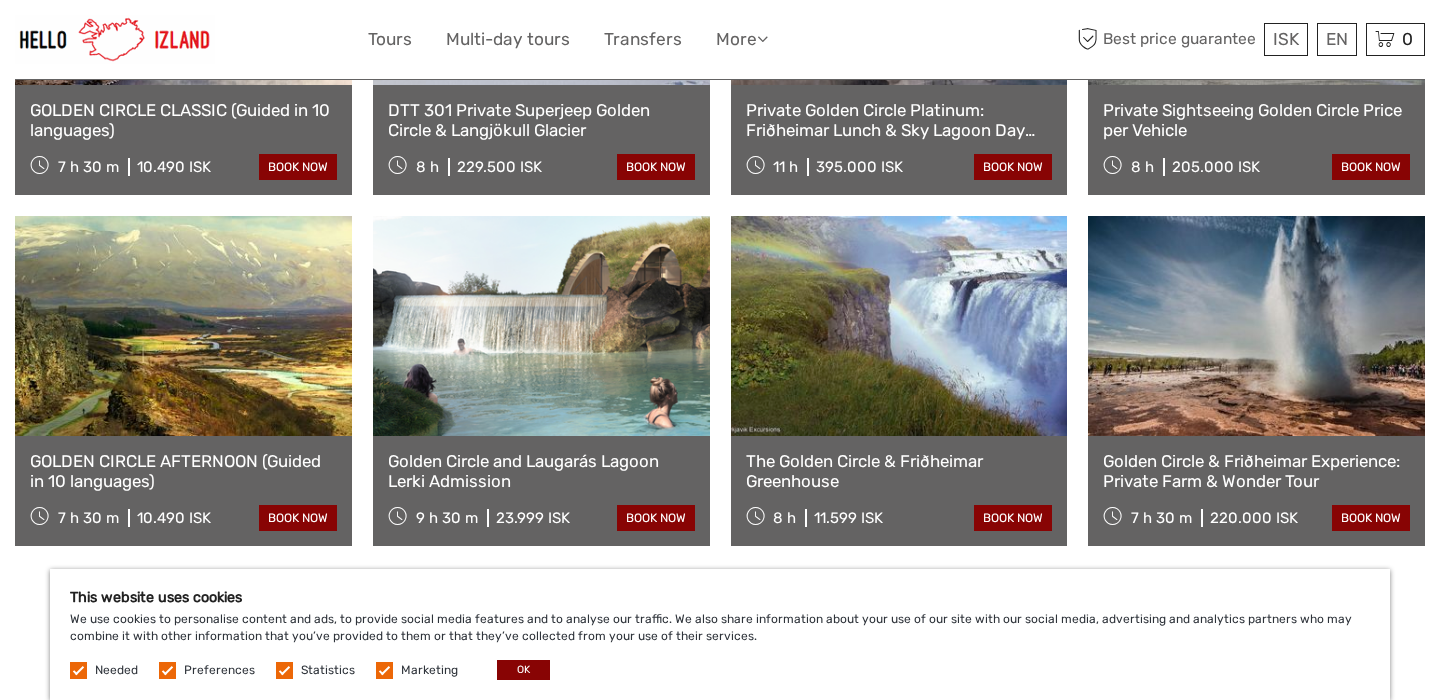 click on "Golden Circle and Laugarás Lagoon Lerki Admission" at bounding box center [541, 471] 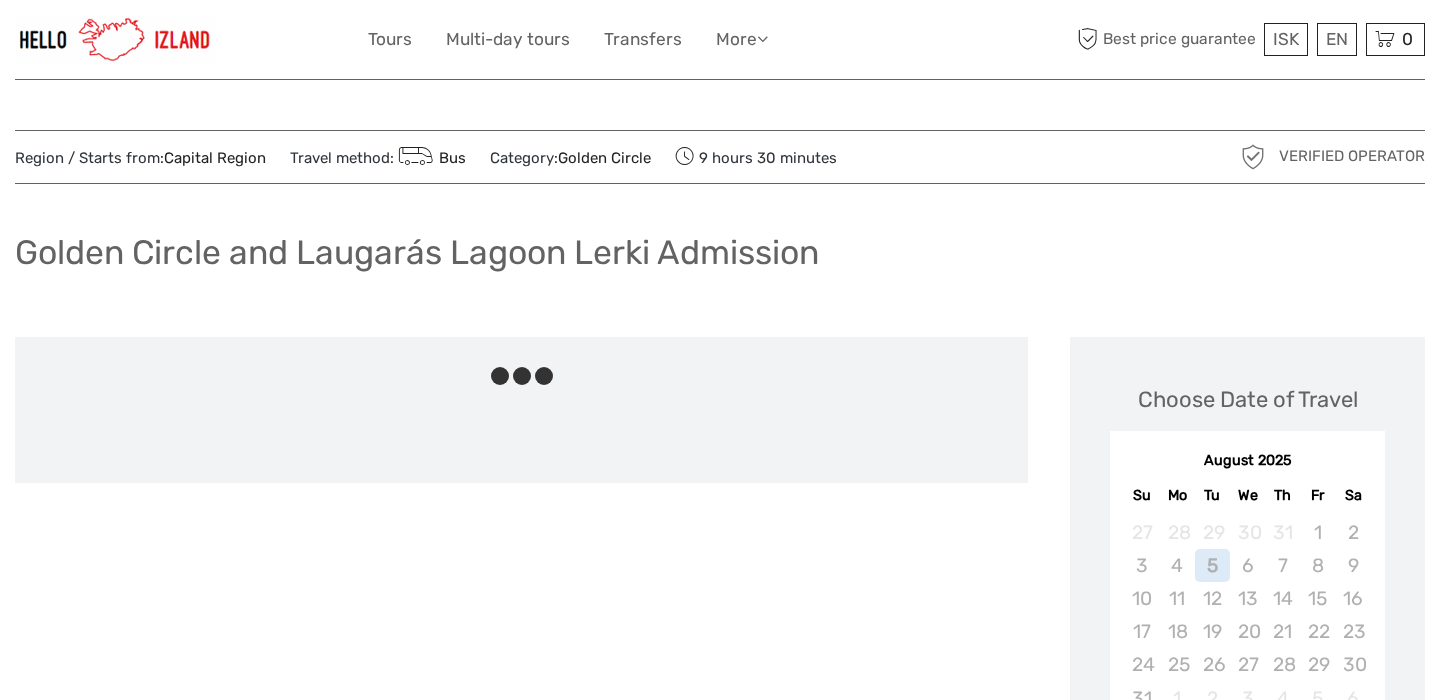 scroll, scrollTop: 0, scrollLeft: 0, axis: both 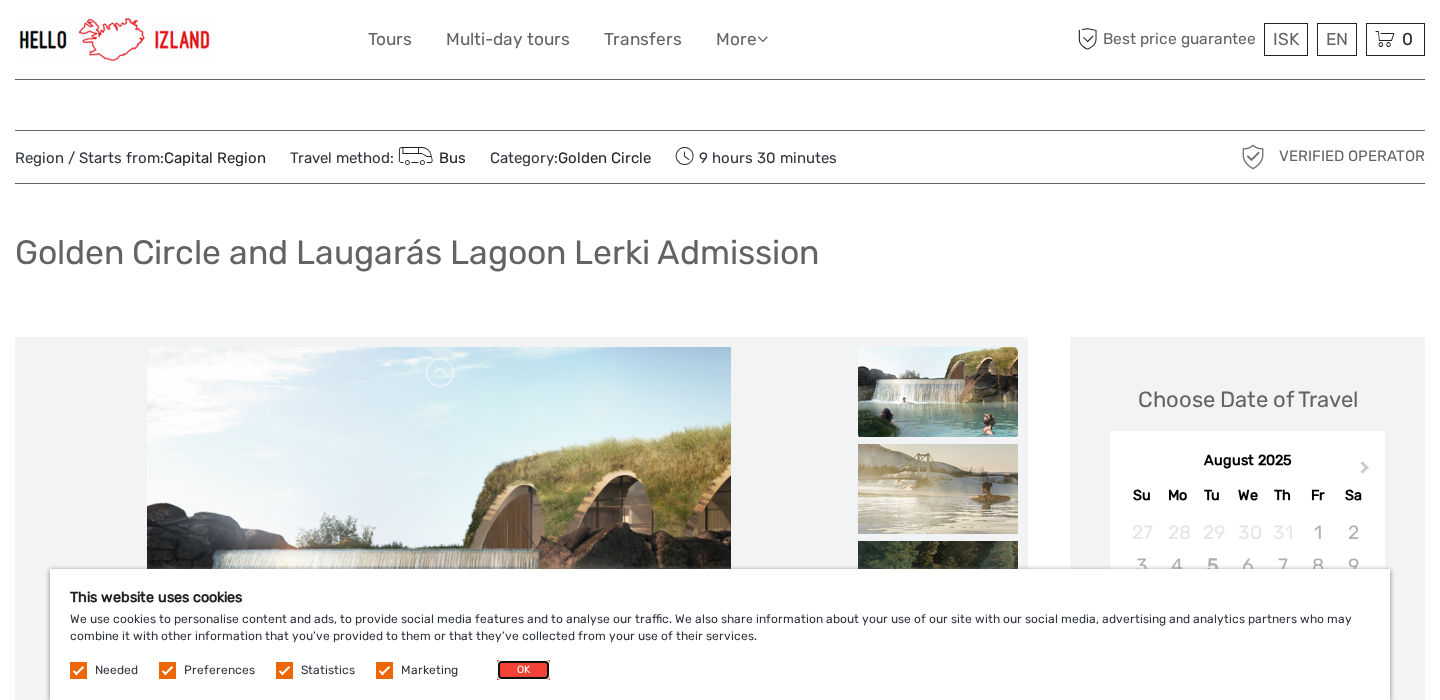click on "OK" at bounding box center (523, 670) 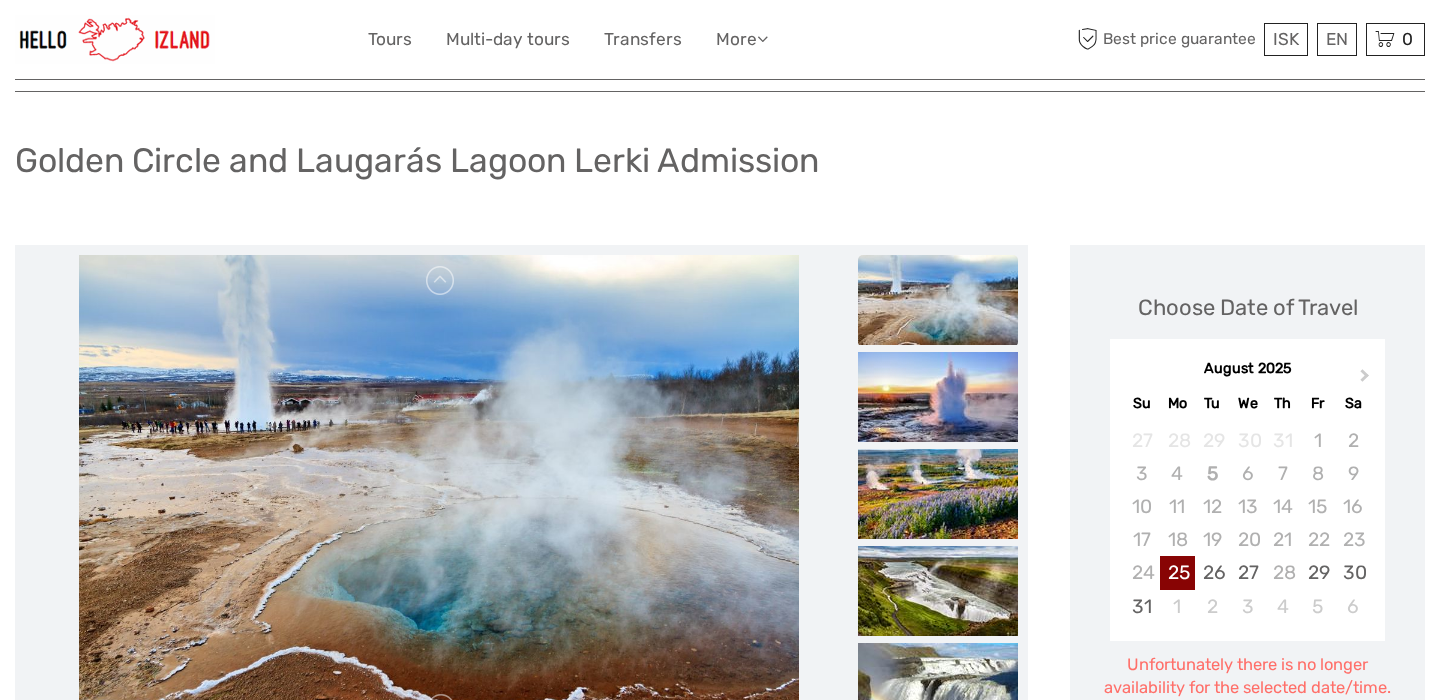 scroll, scrollTop: 0, scrollLeft: 0, axis: both 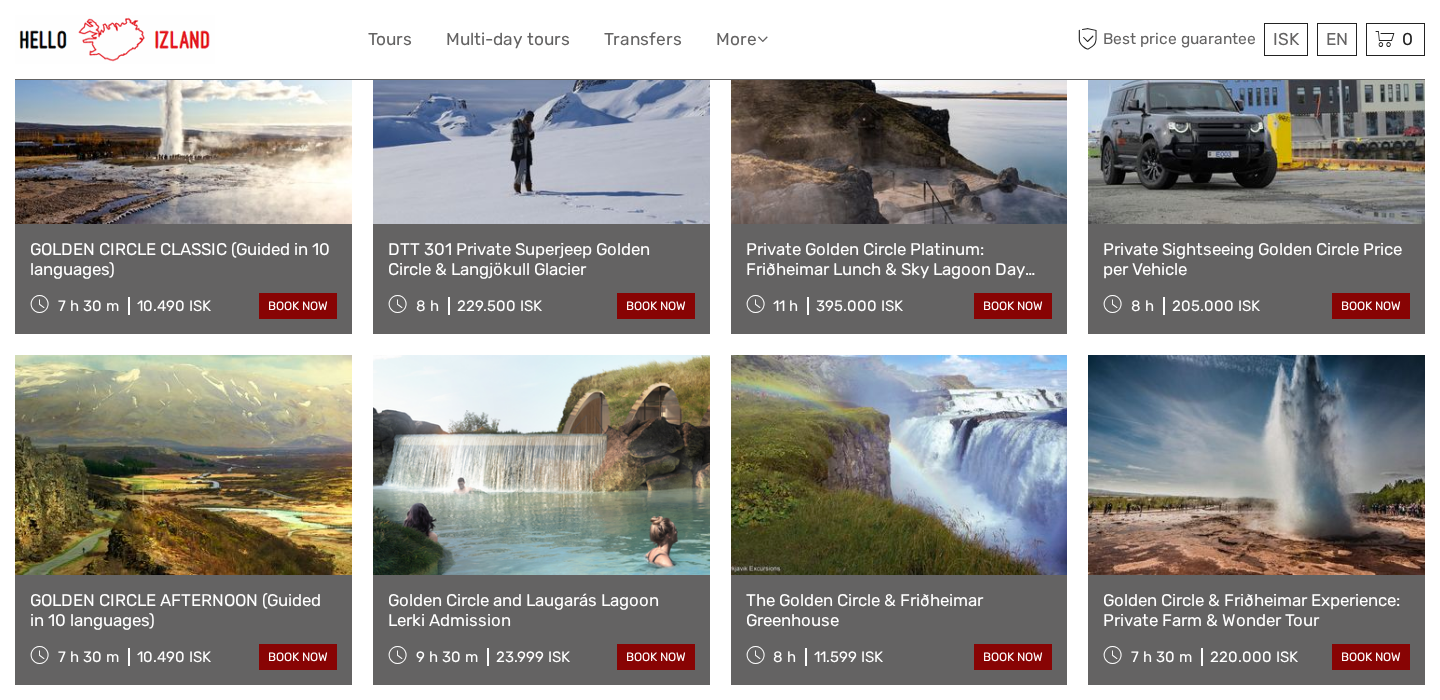 click on "GOLDEN CIRCLE CLASSIC (Guided in 10 languages)" at bounding box center [183, 259] 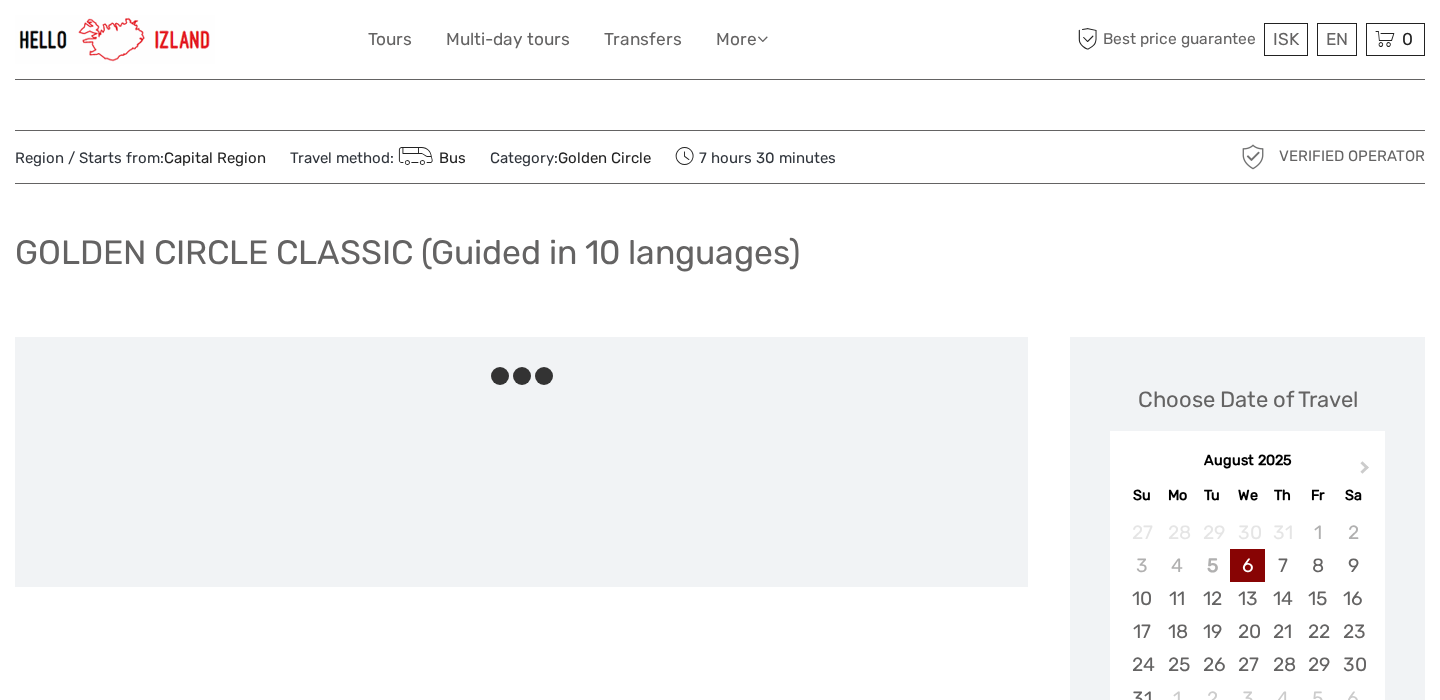 scroll, scrollTop: 0, scrollLeft: 0, axis: both 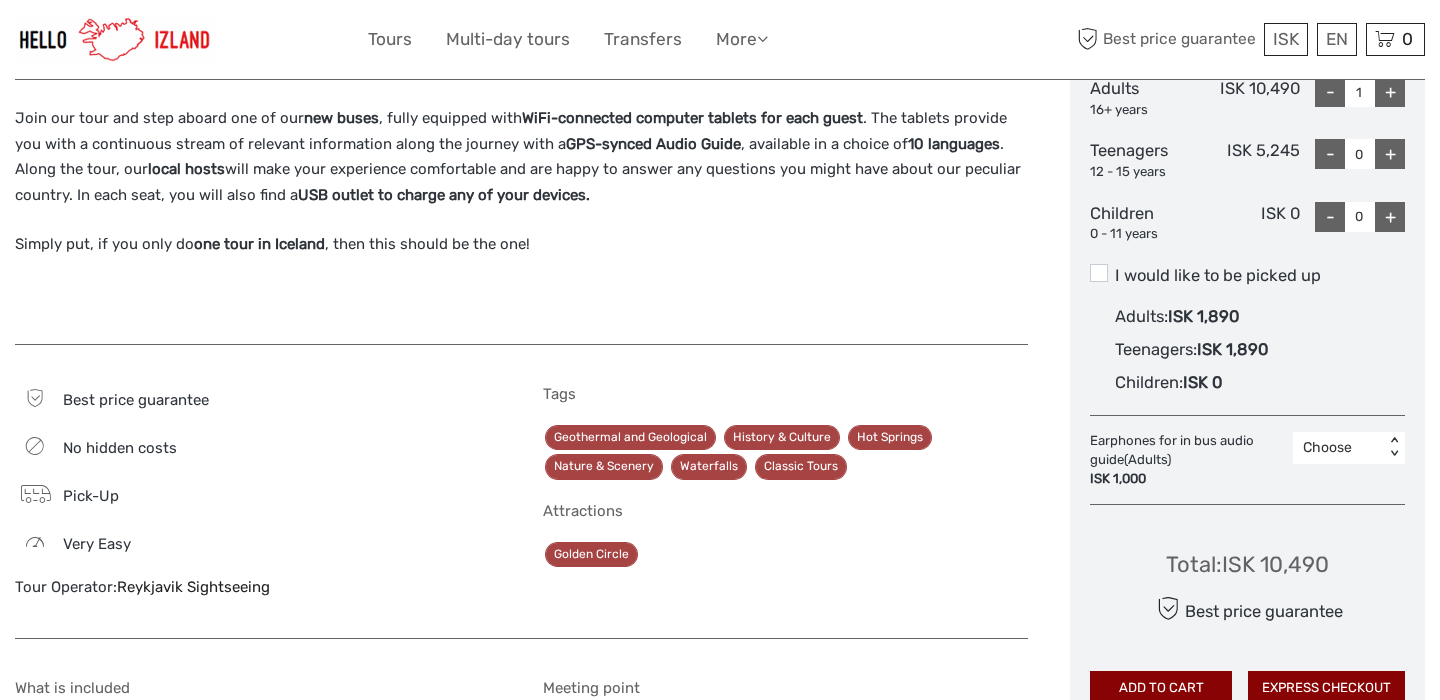 click on "Choose" at bounding box center [1338, 448] 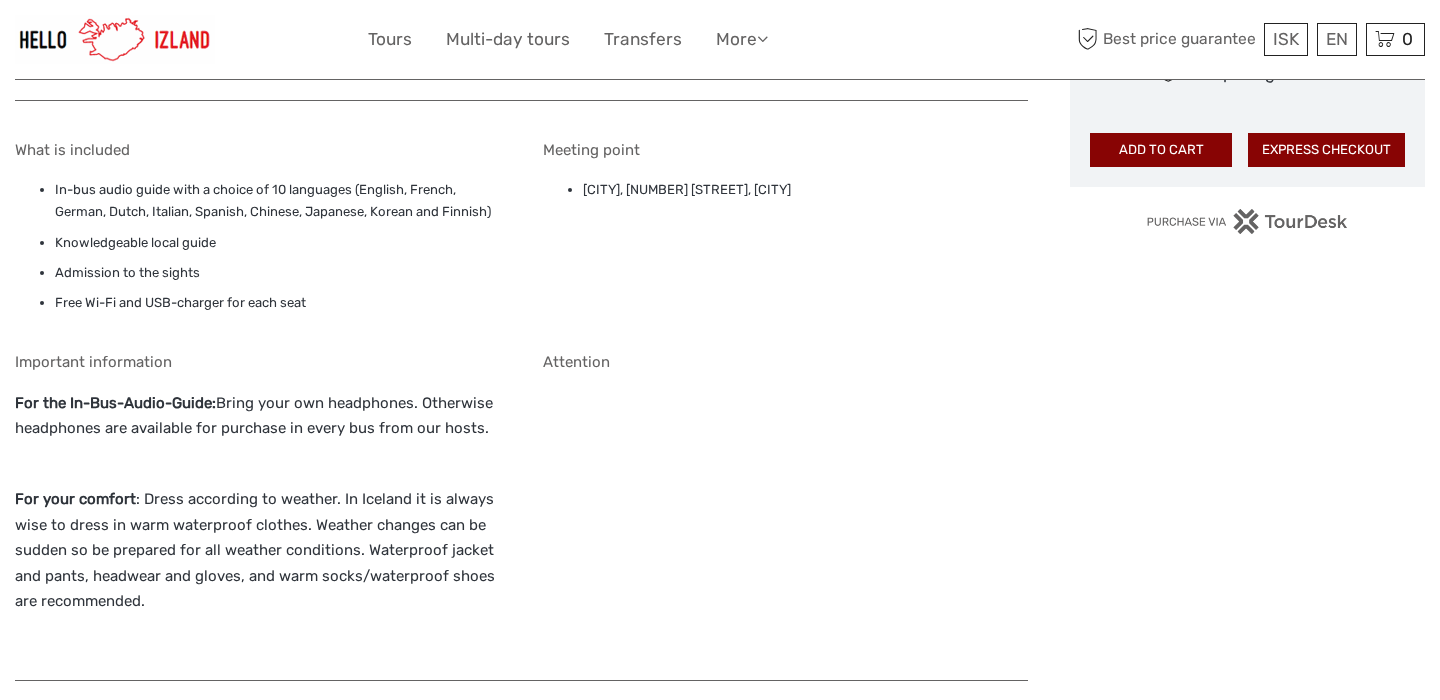 scroll, scrollTop: 1536, scrollLeft: 0, axis: vertical 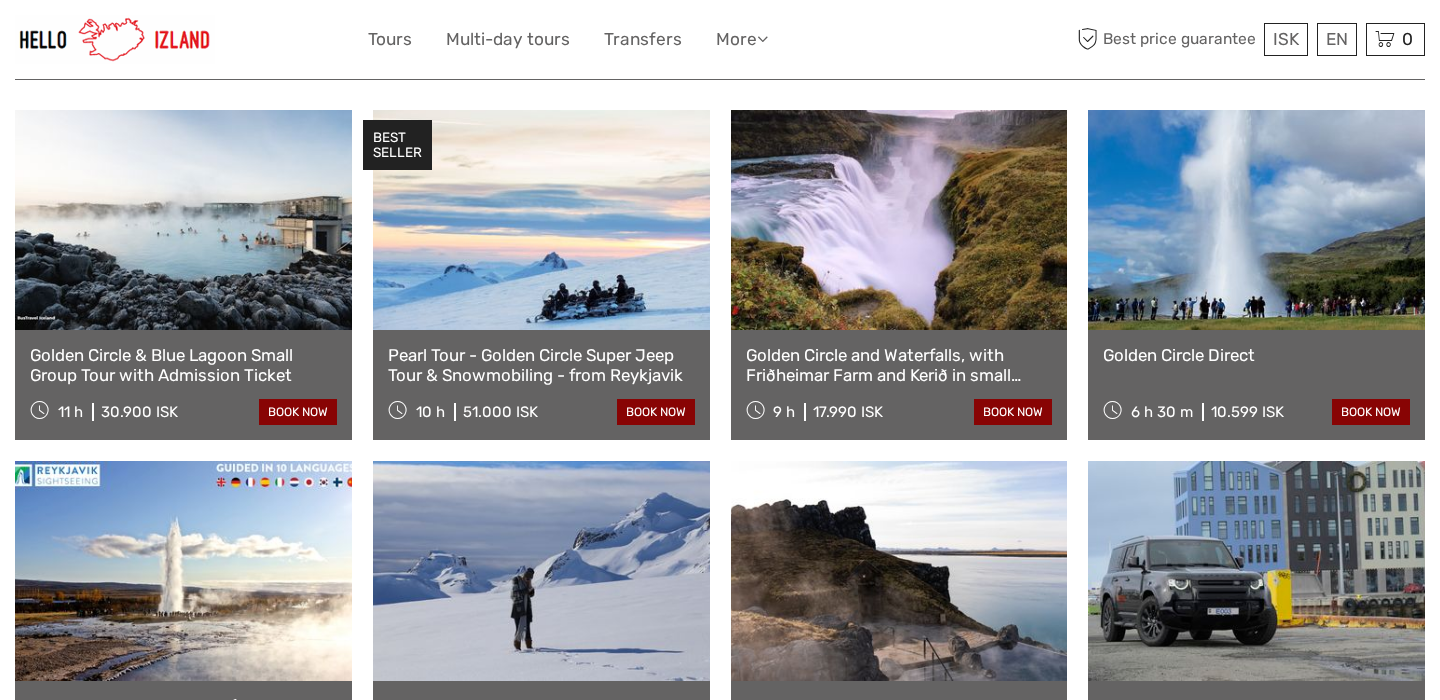 click on "Golden Circle & Blue Lagoon Small Group Tour with Admission Ticket" at bounding box center (183, 365) 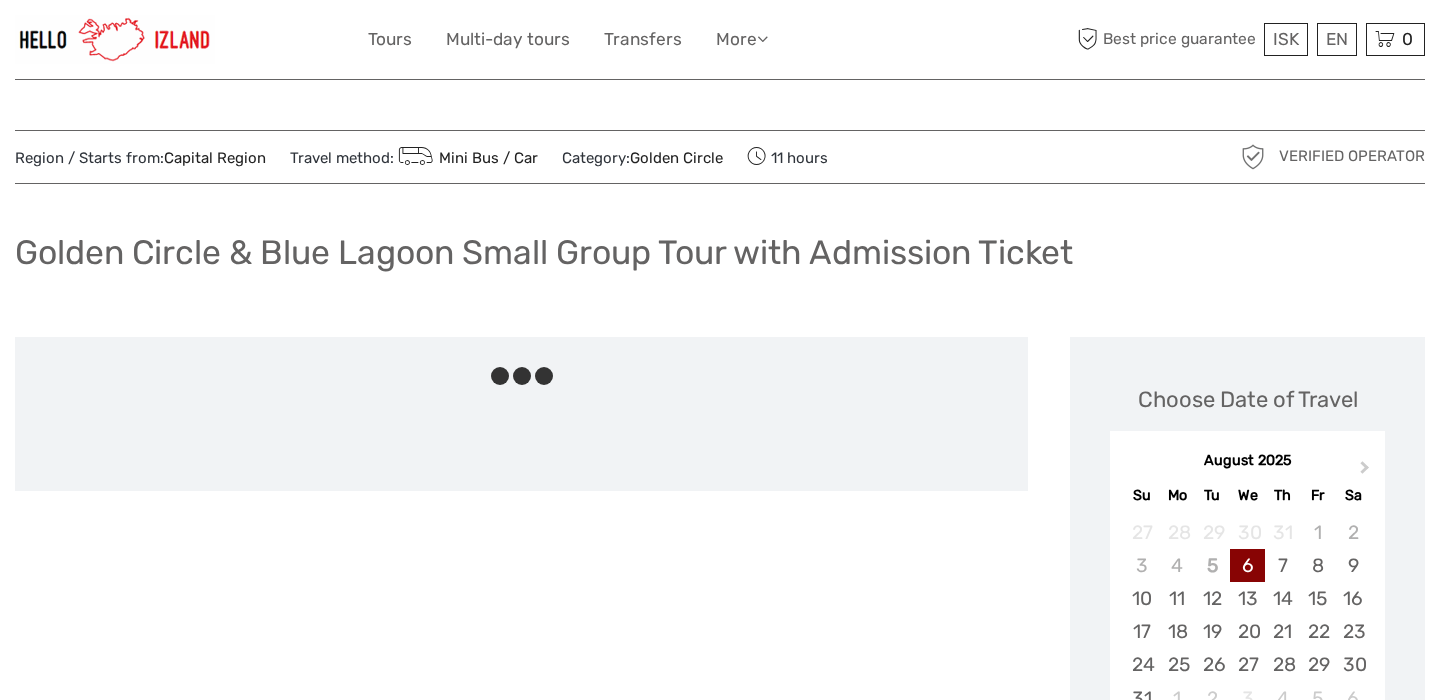 scroll, scrollTop: 0, scrollLeft: 0, axis: both 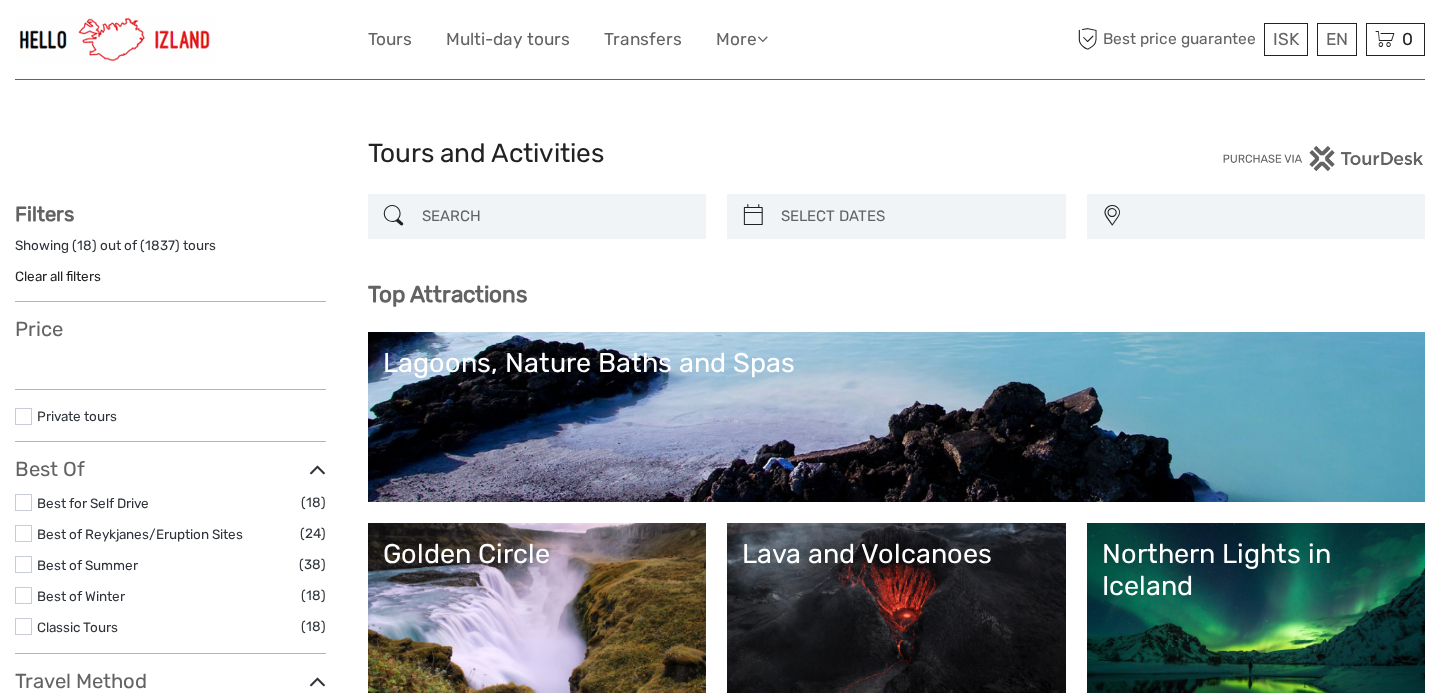 select 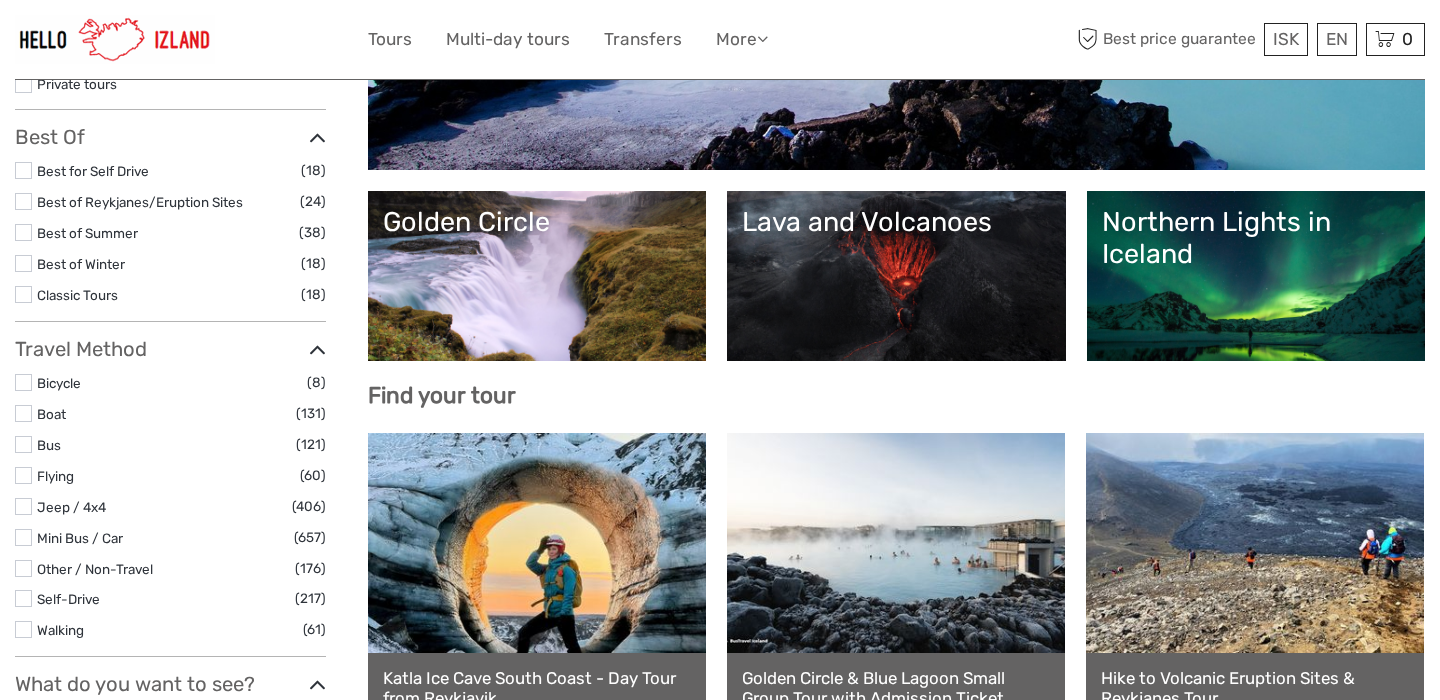 select 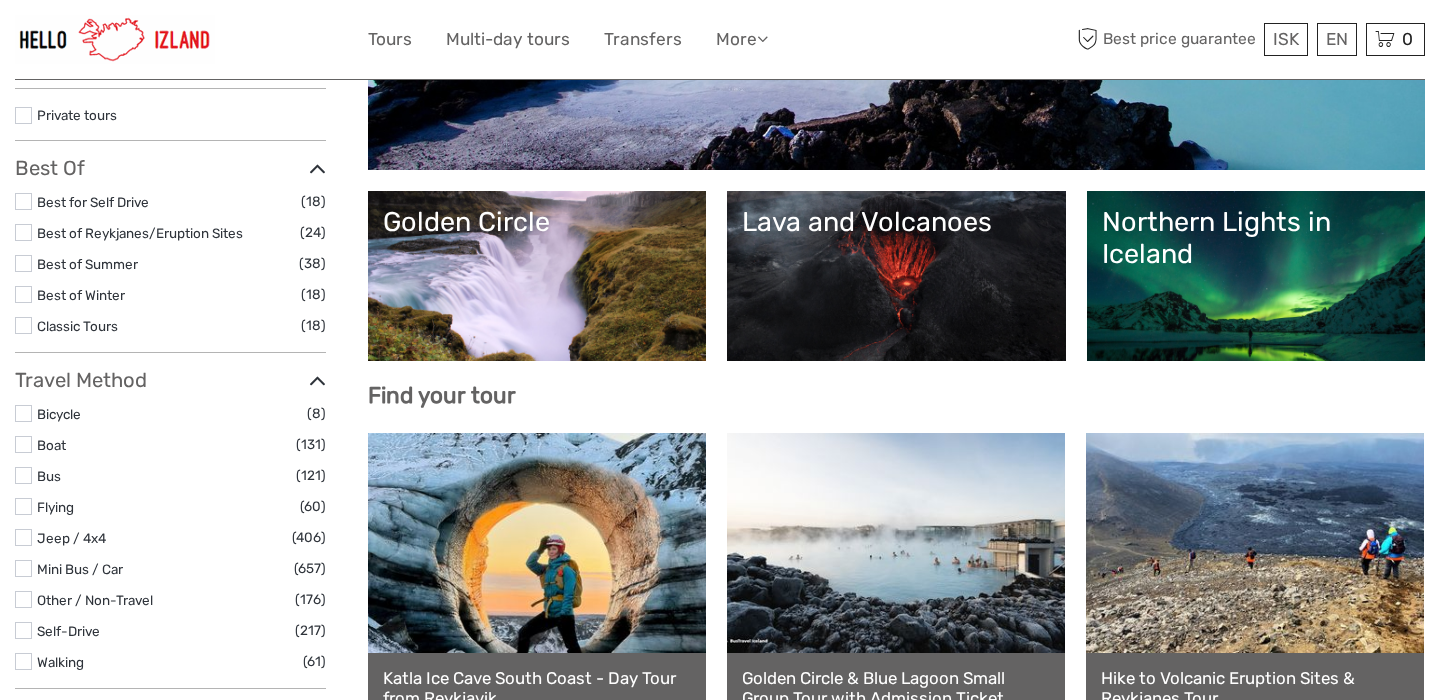 scroll, scrollTop: 0, scrollLeft: 0, axis: both 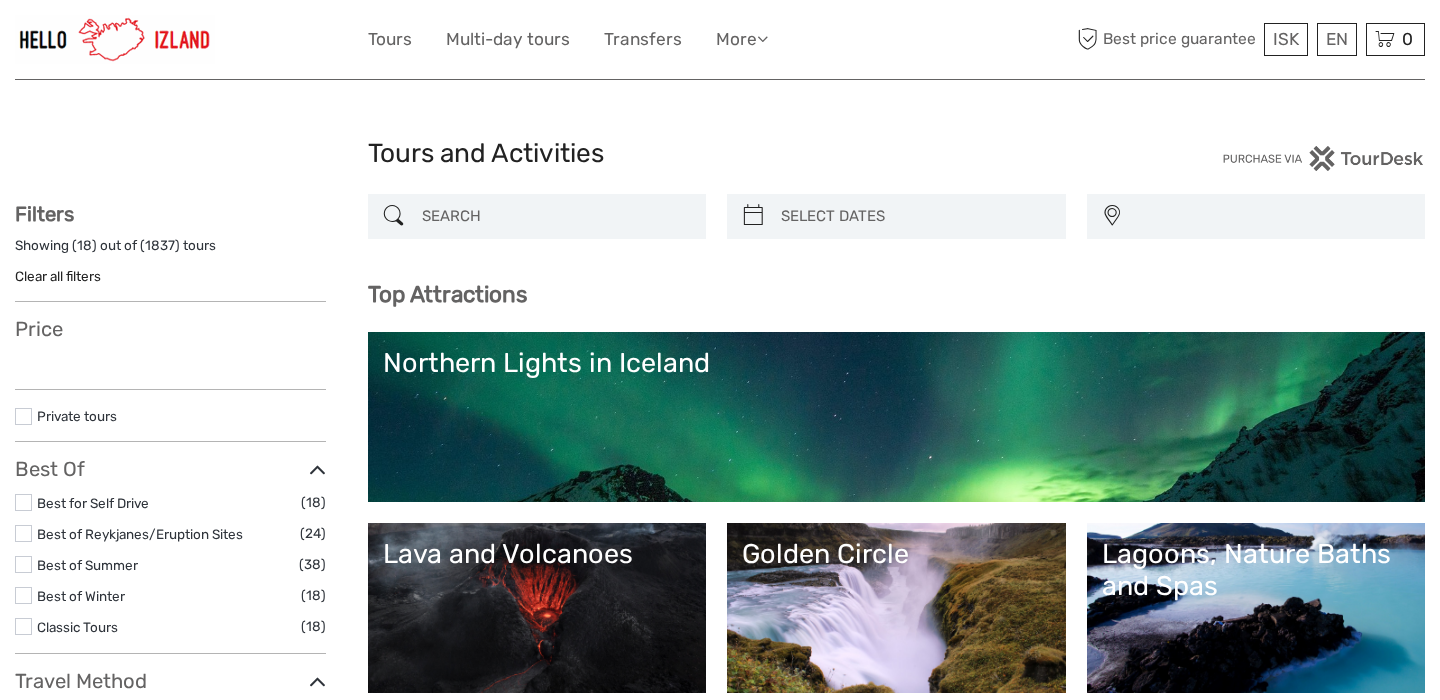 select 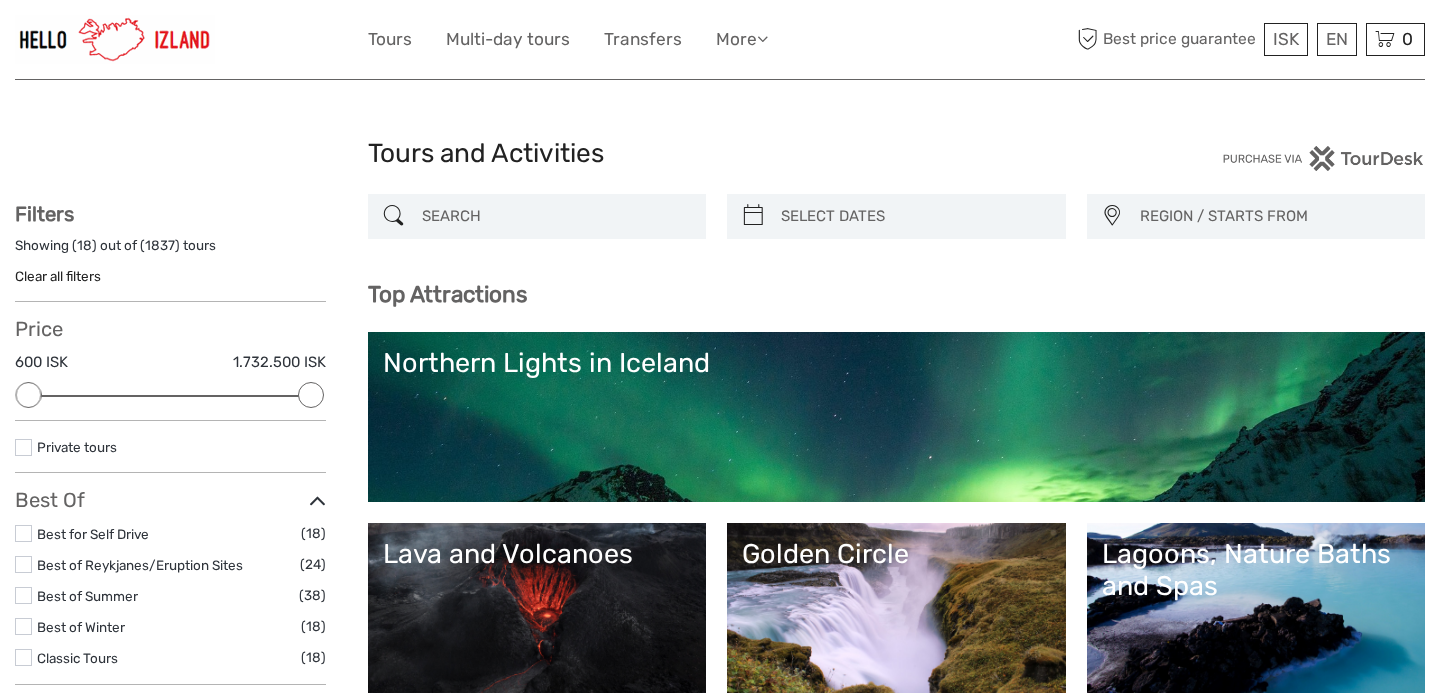 scroll, scrollTop: 0, scrollLeft: 0, axis: both 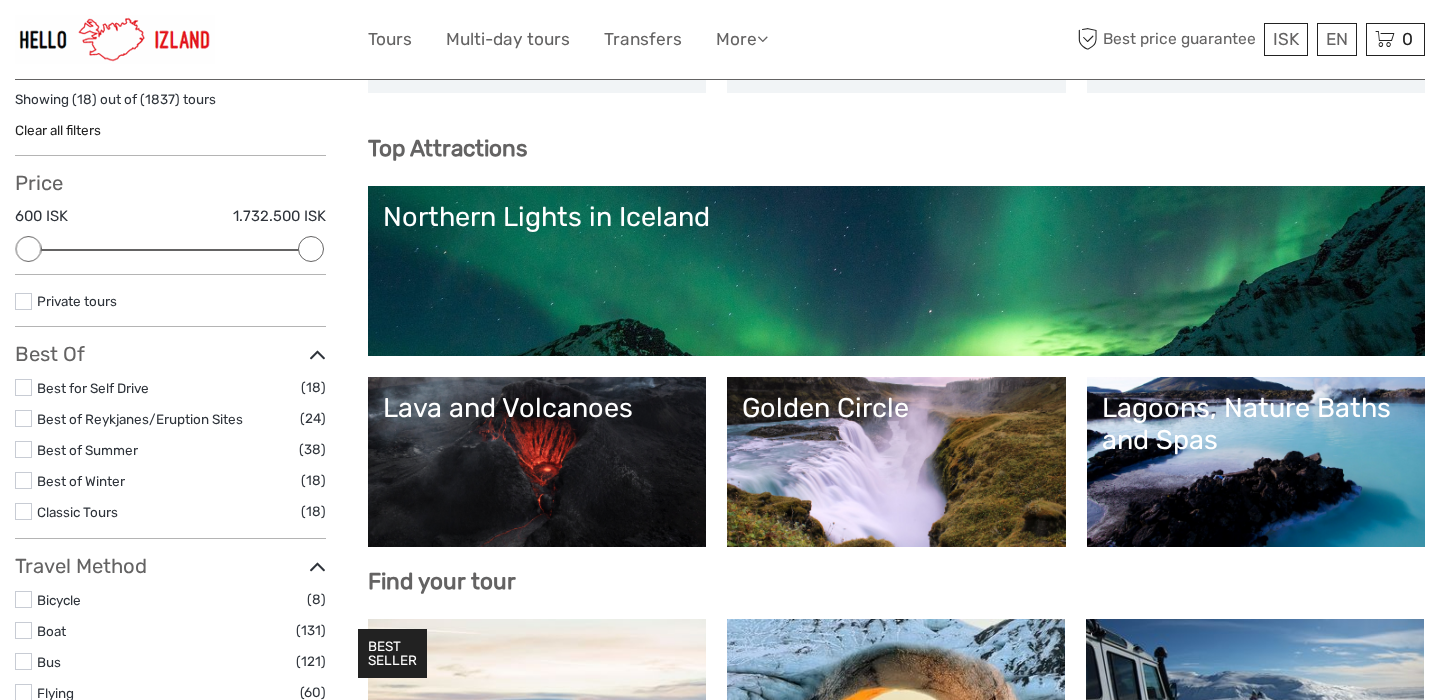 click on "Northern Lights in Iceland" at bounding box center [897, 271] 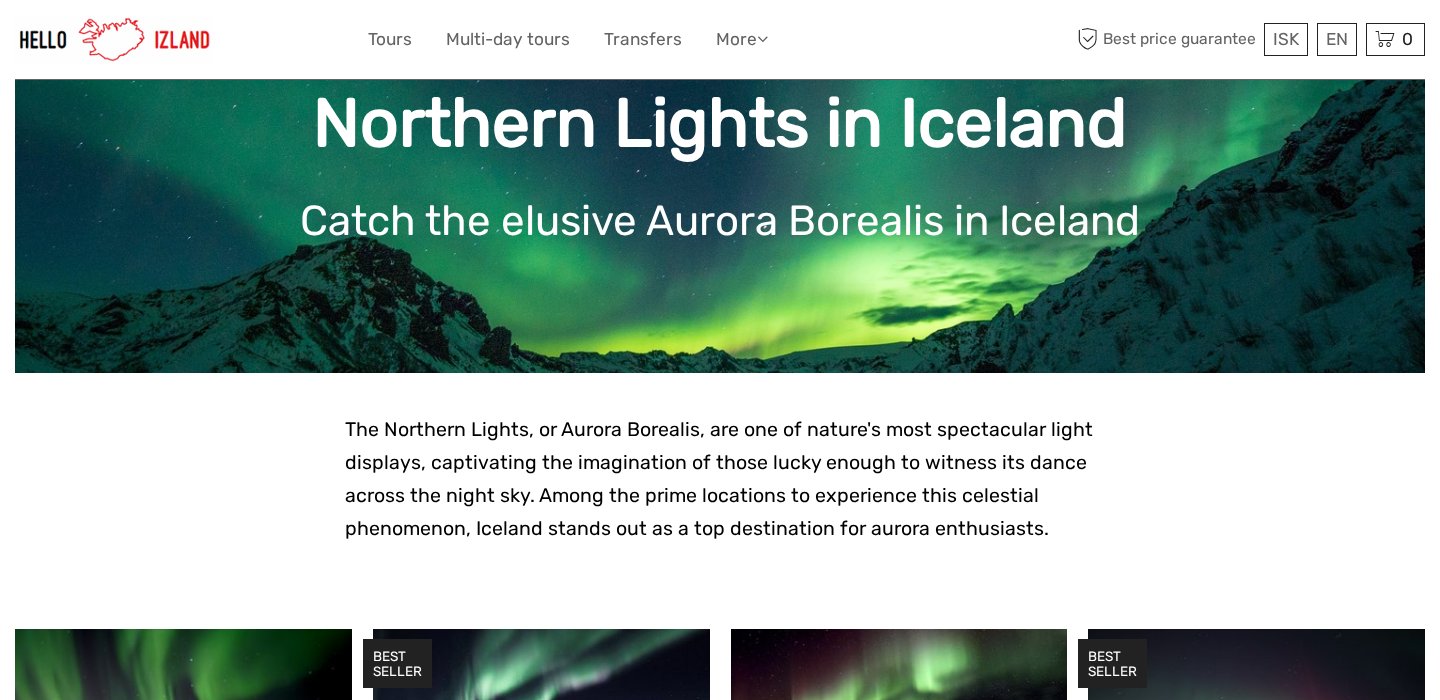 scroll, scrollTop: 270, scrollLeft: 0, axis: vertical 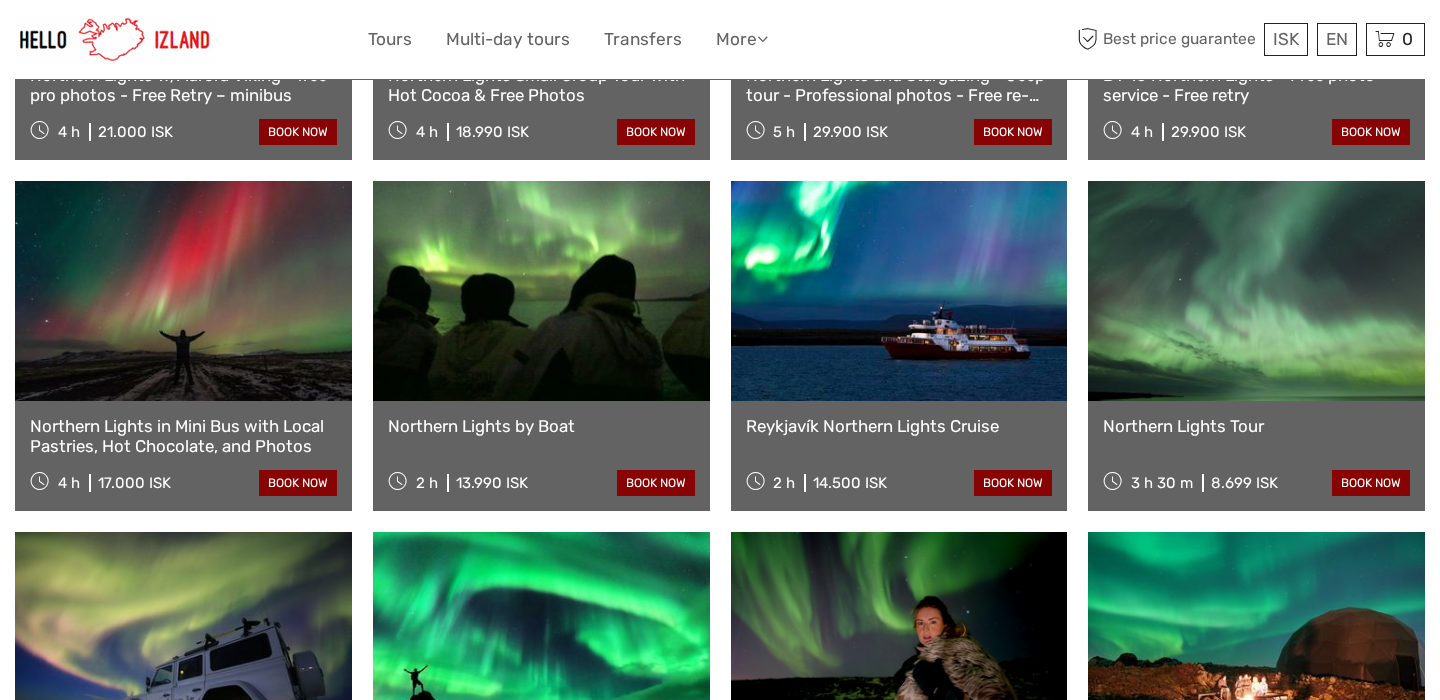 click on "Reykjavík Northern Lights Cruise" at bounding box center (899, 426) 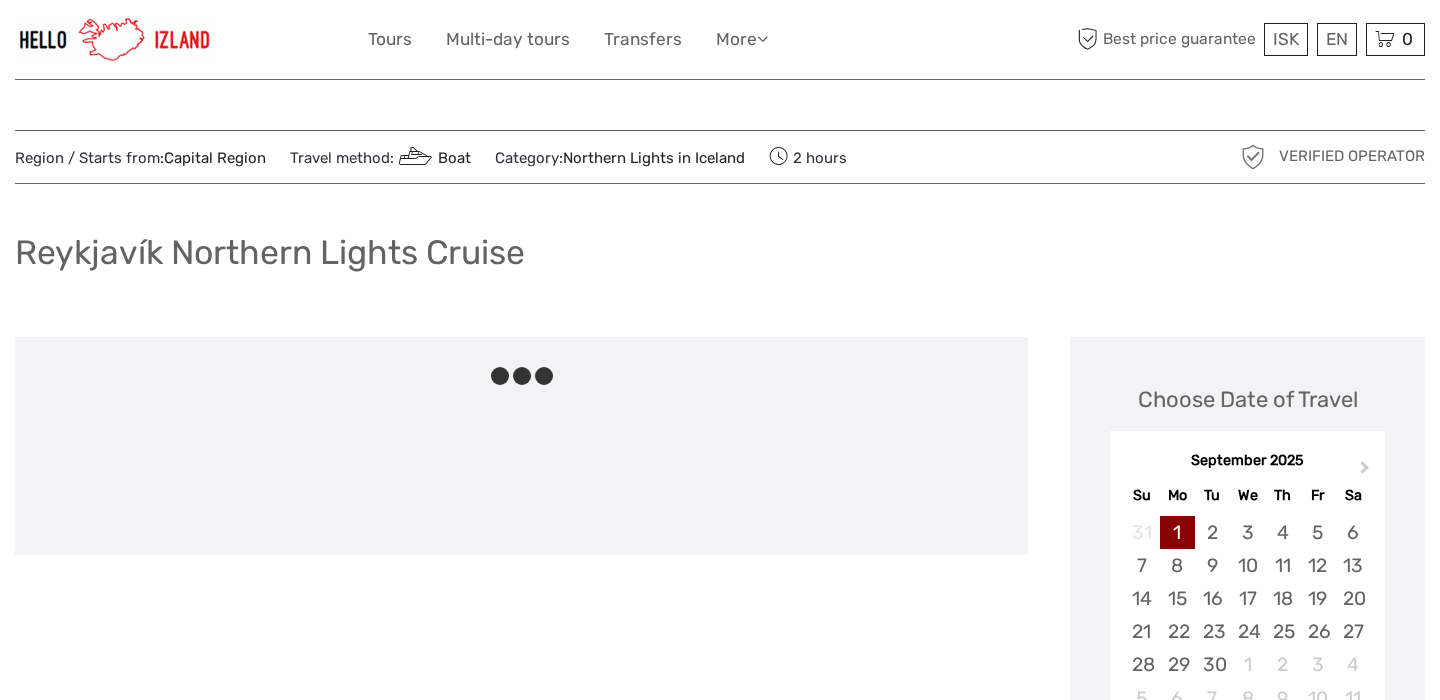scroll, scrollTop: 0, scrollLeft: 0, axis: both 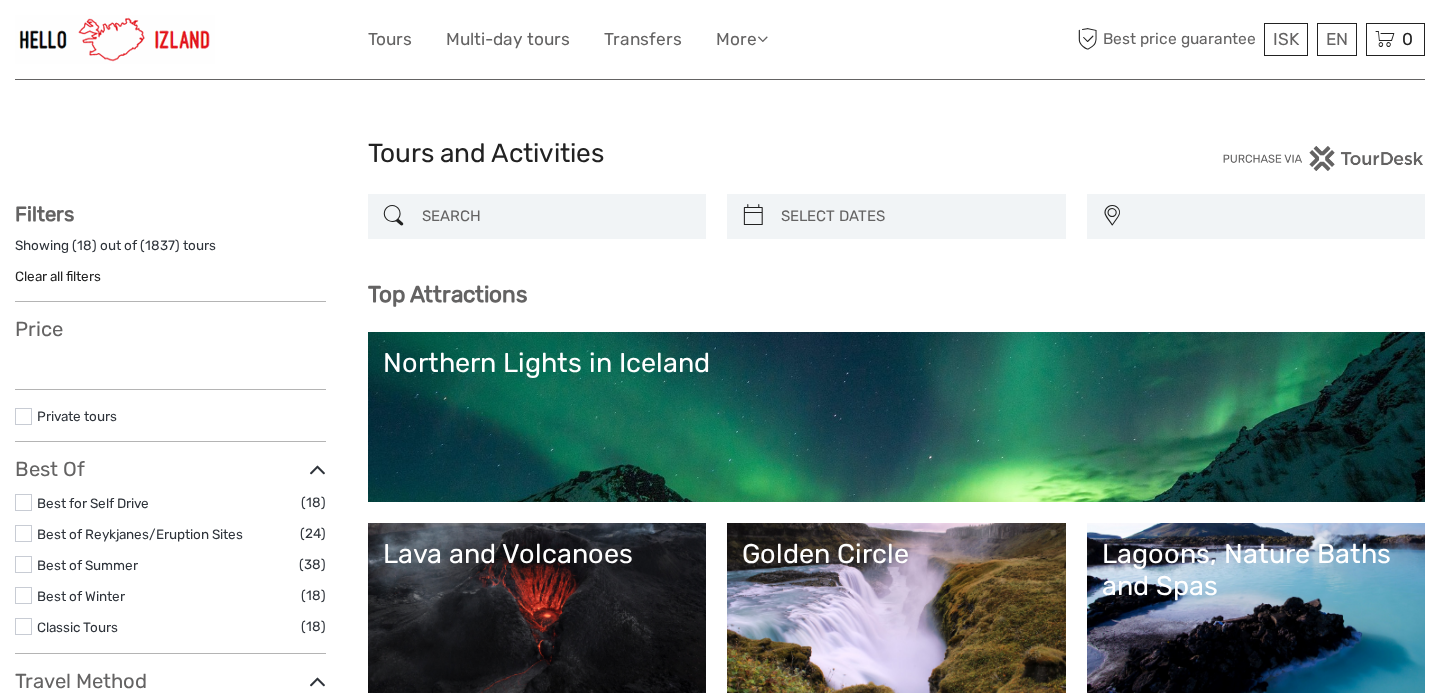 select 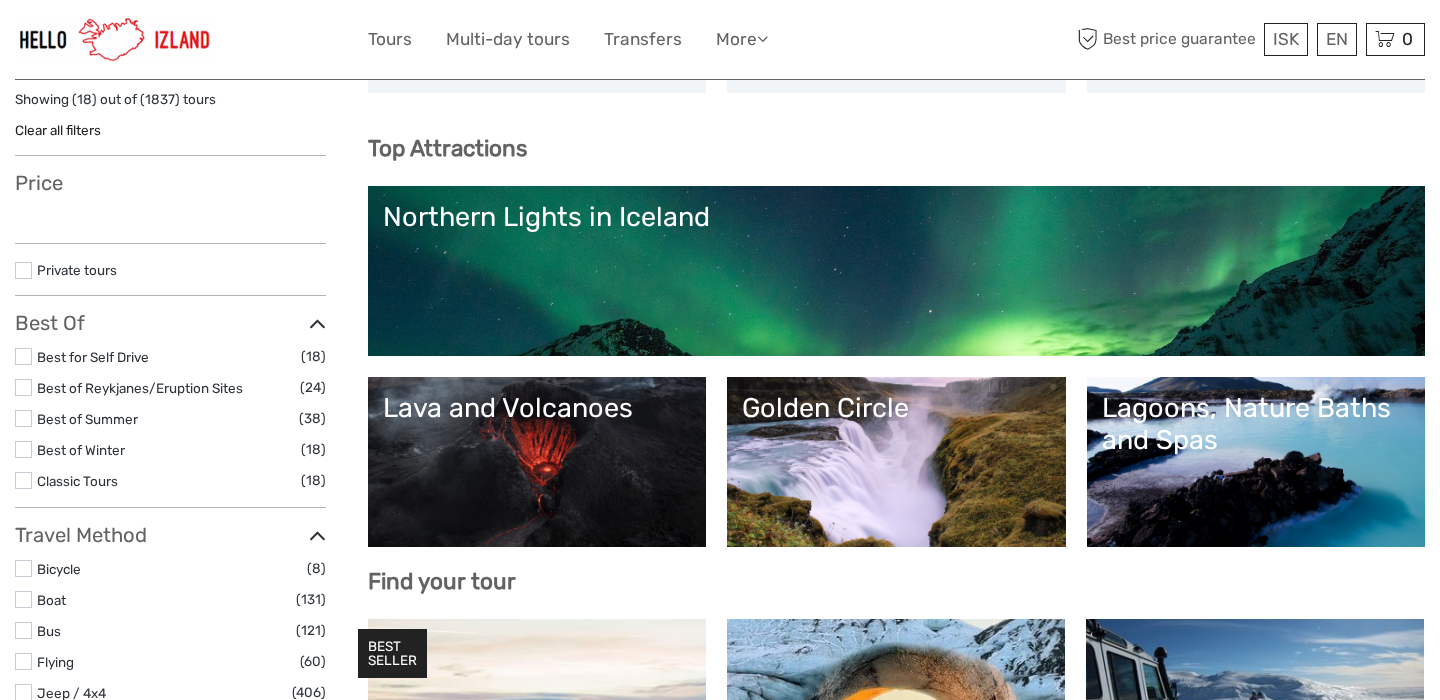 select 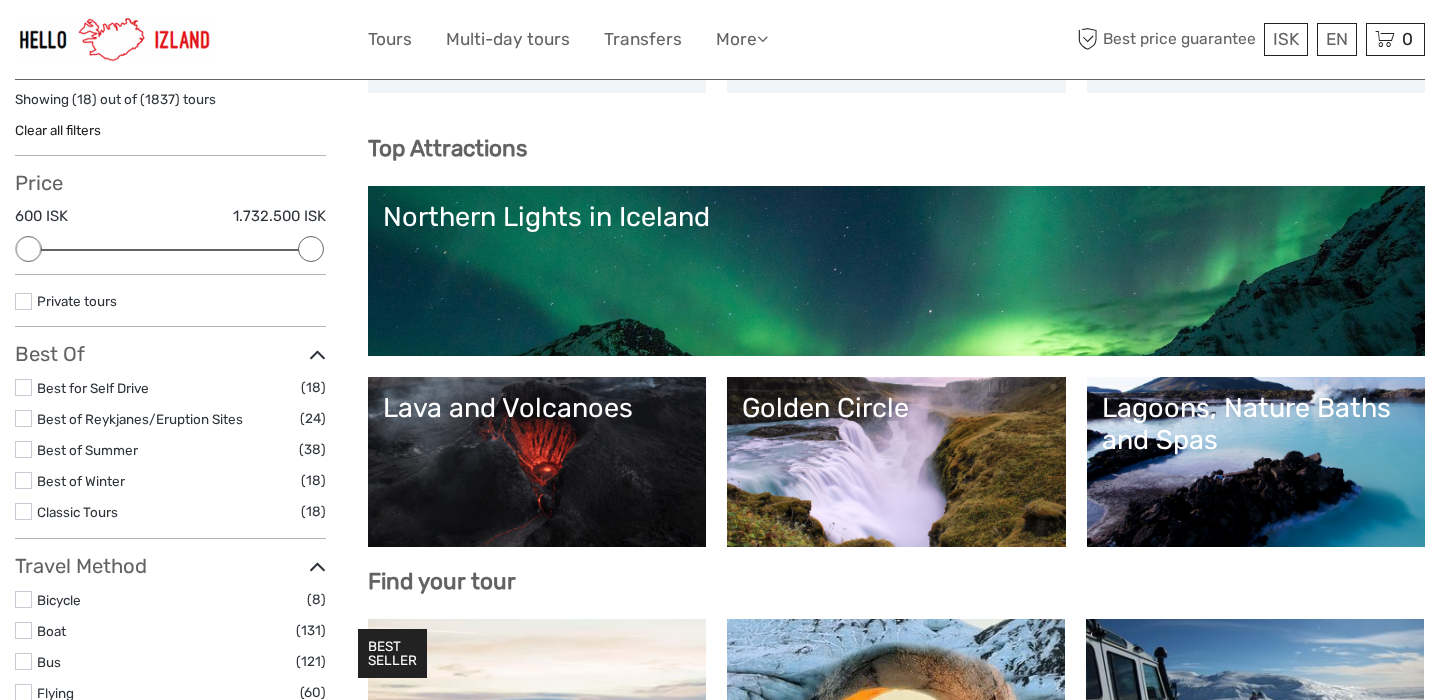 scroll, scrollTop: 0, scrollLeft: 0, axis: both 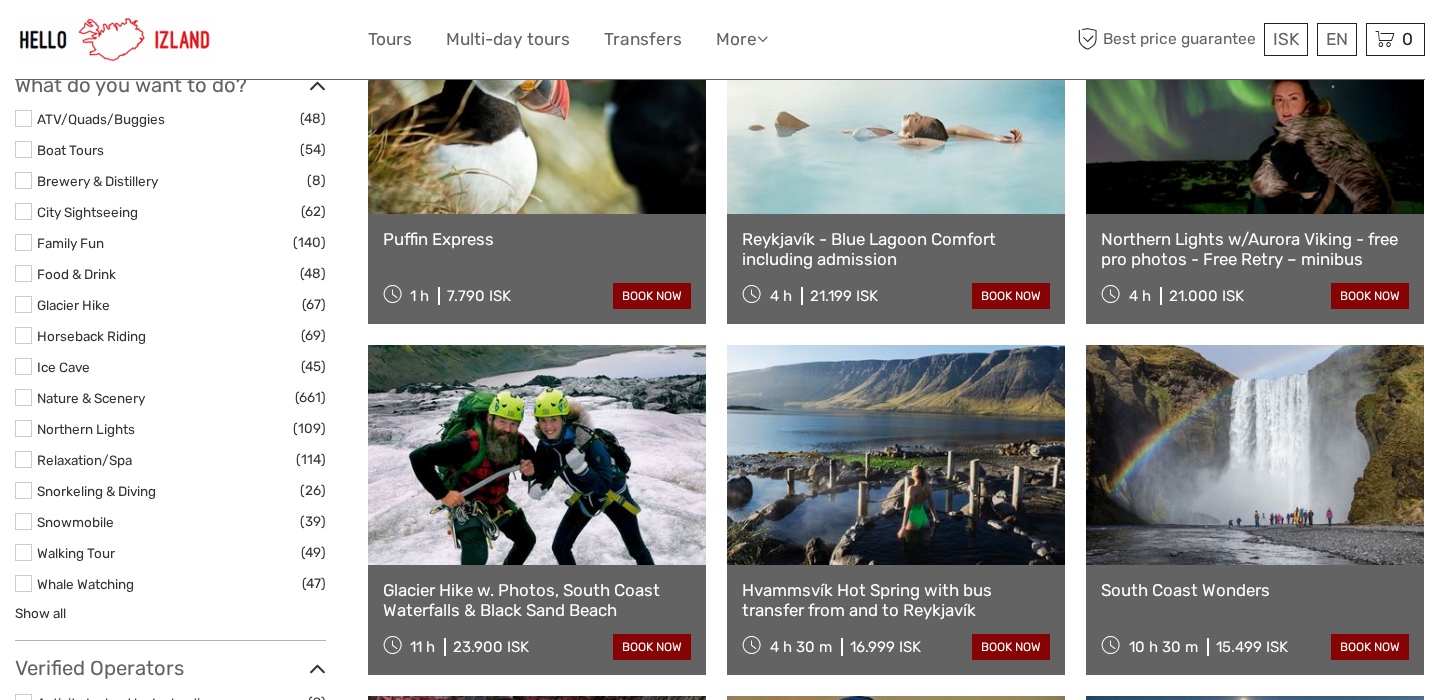 click at bounding box center (23, 583) 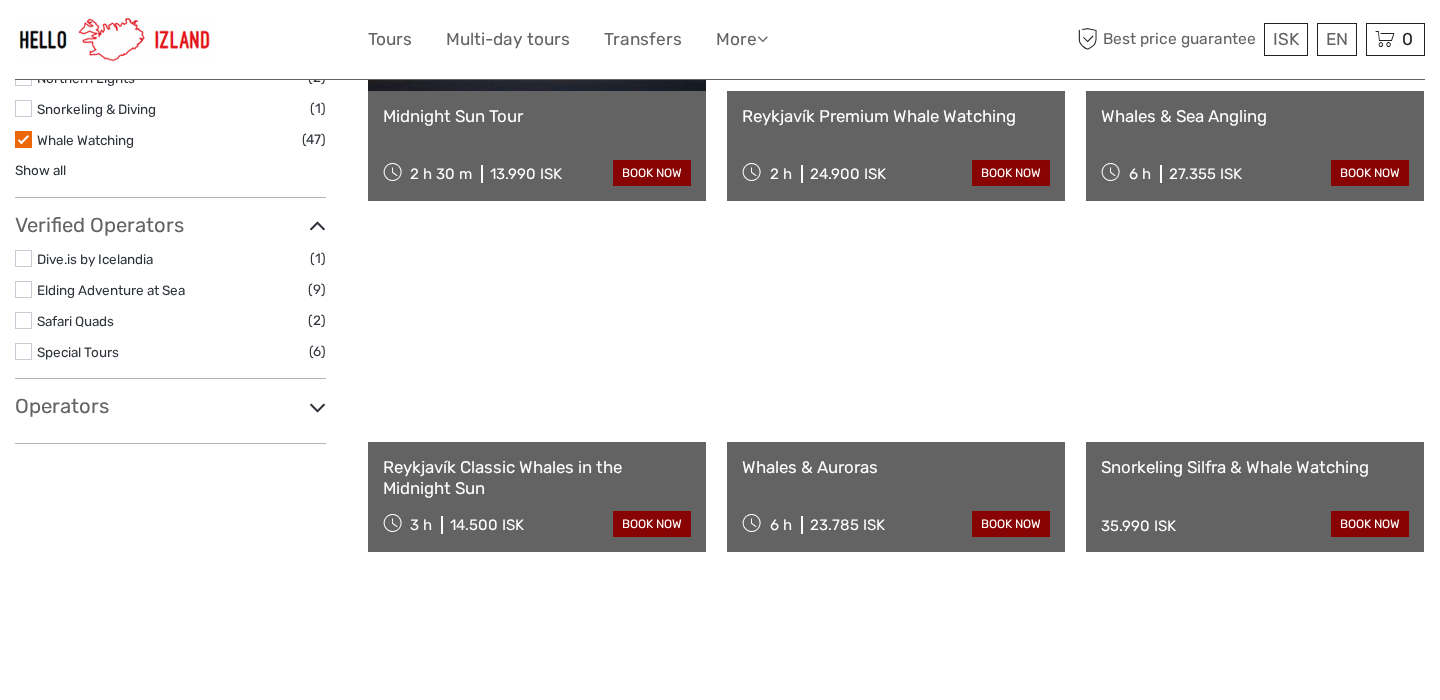 scroll, scrollTop: 1161, scrollLeft: 0, axis: vertical 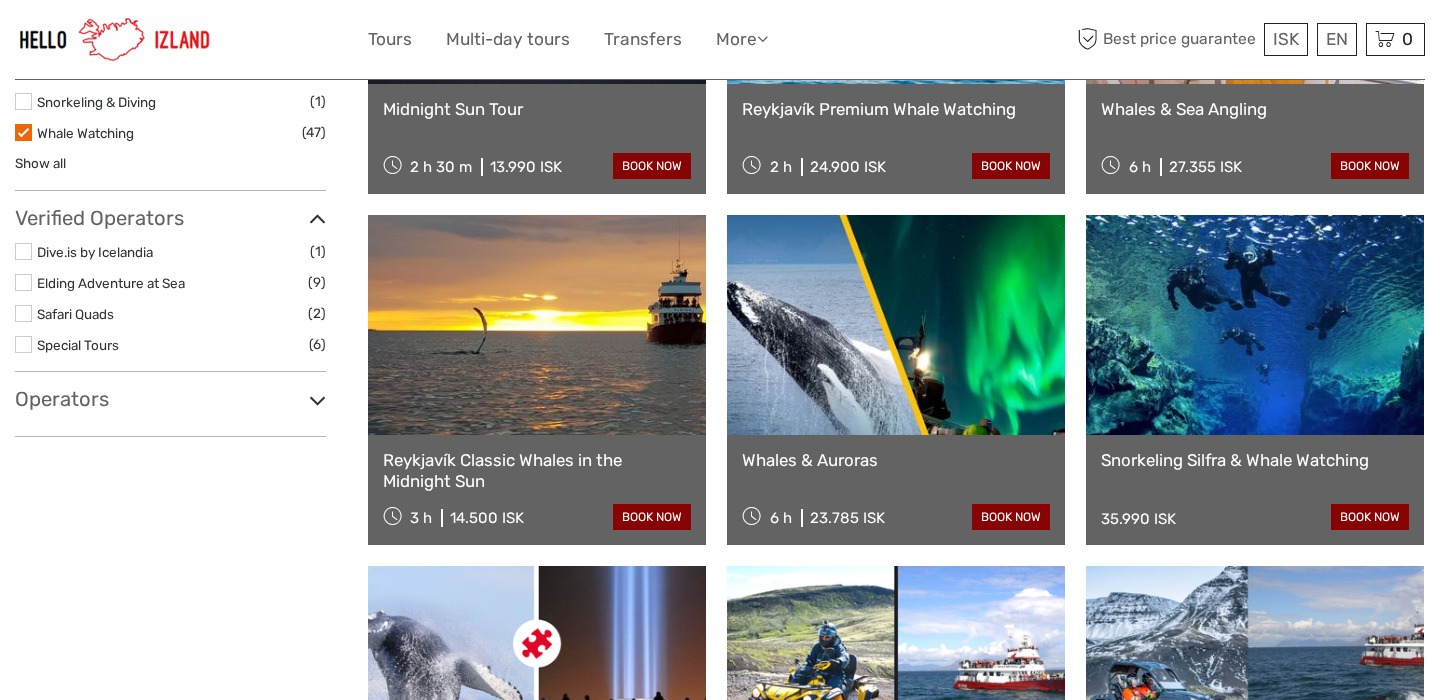 click at bounding box center (896, 325) 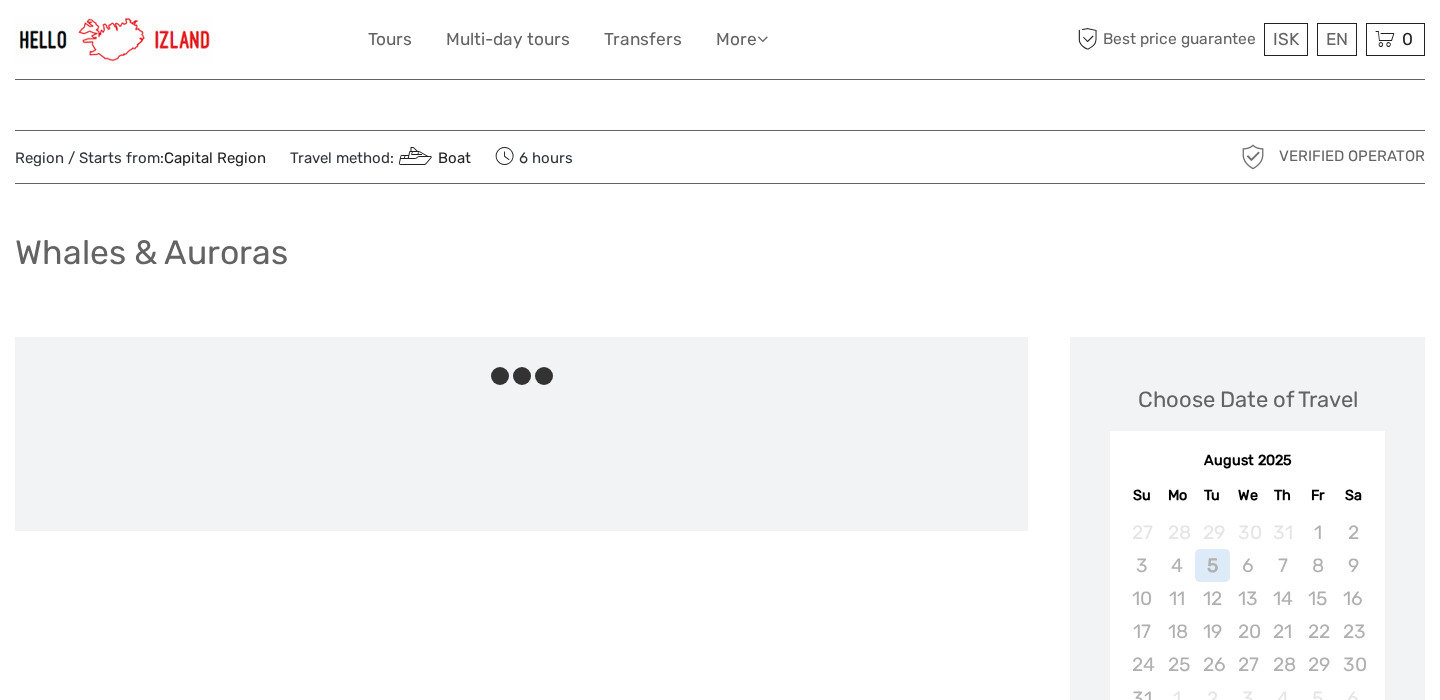 scroll, scrollTop: 0, scrollLeft: 0, axis: both 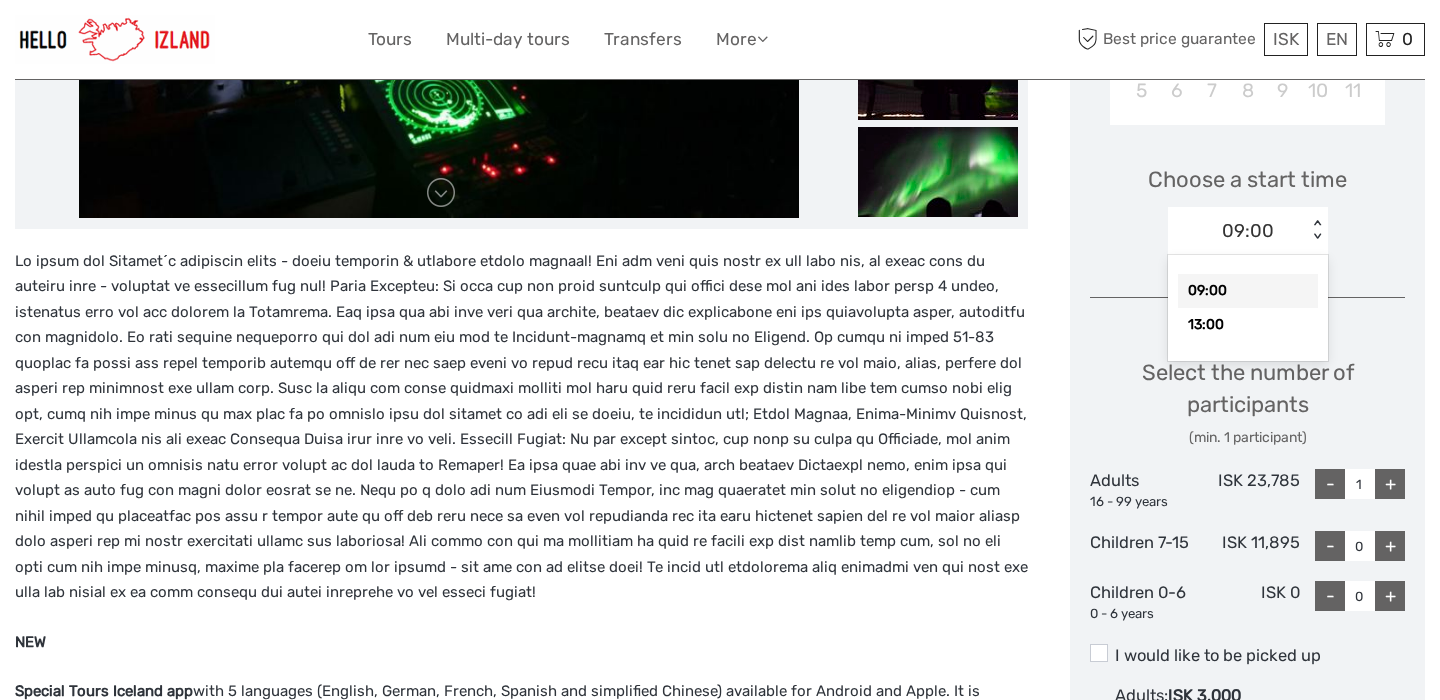 click on "09:00" at bounding box center (1237, 231) 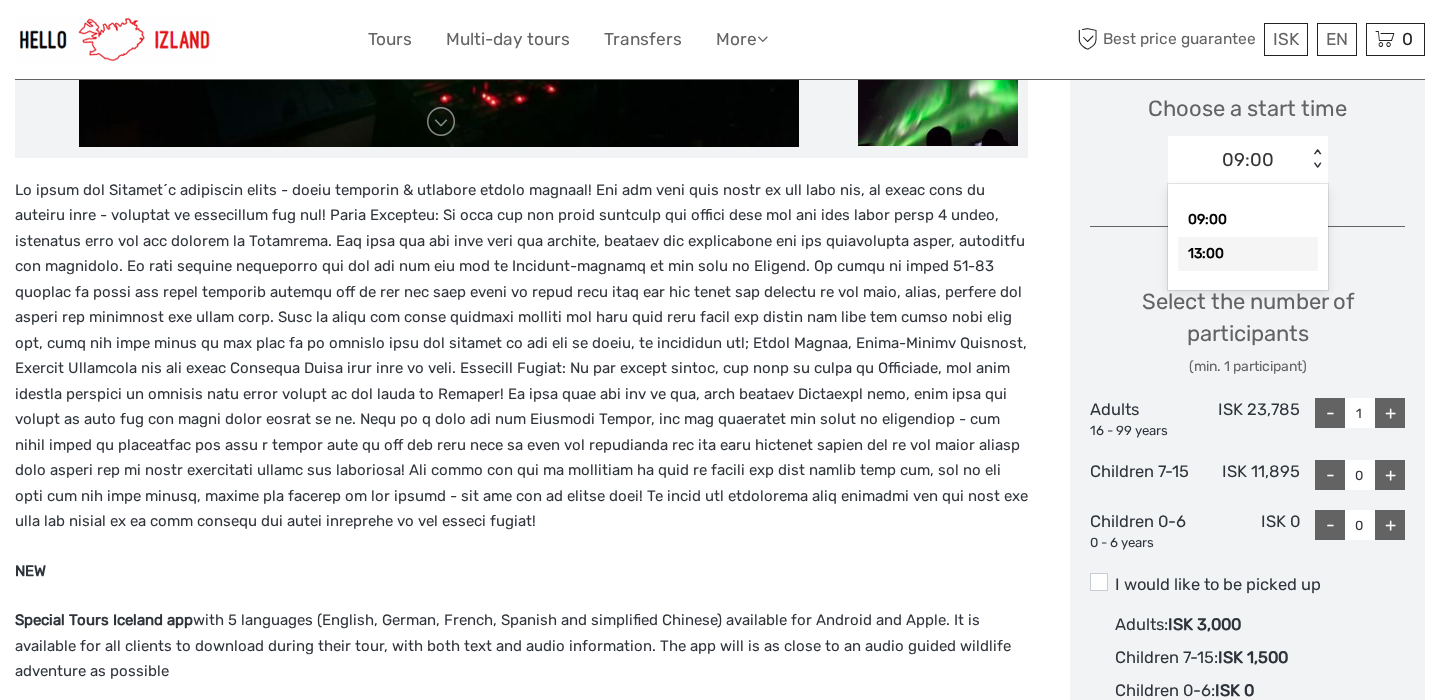 scroll, scrollTop: 681, scrollLeft: 0, axis: vertical 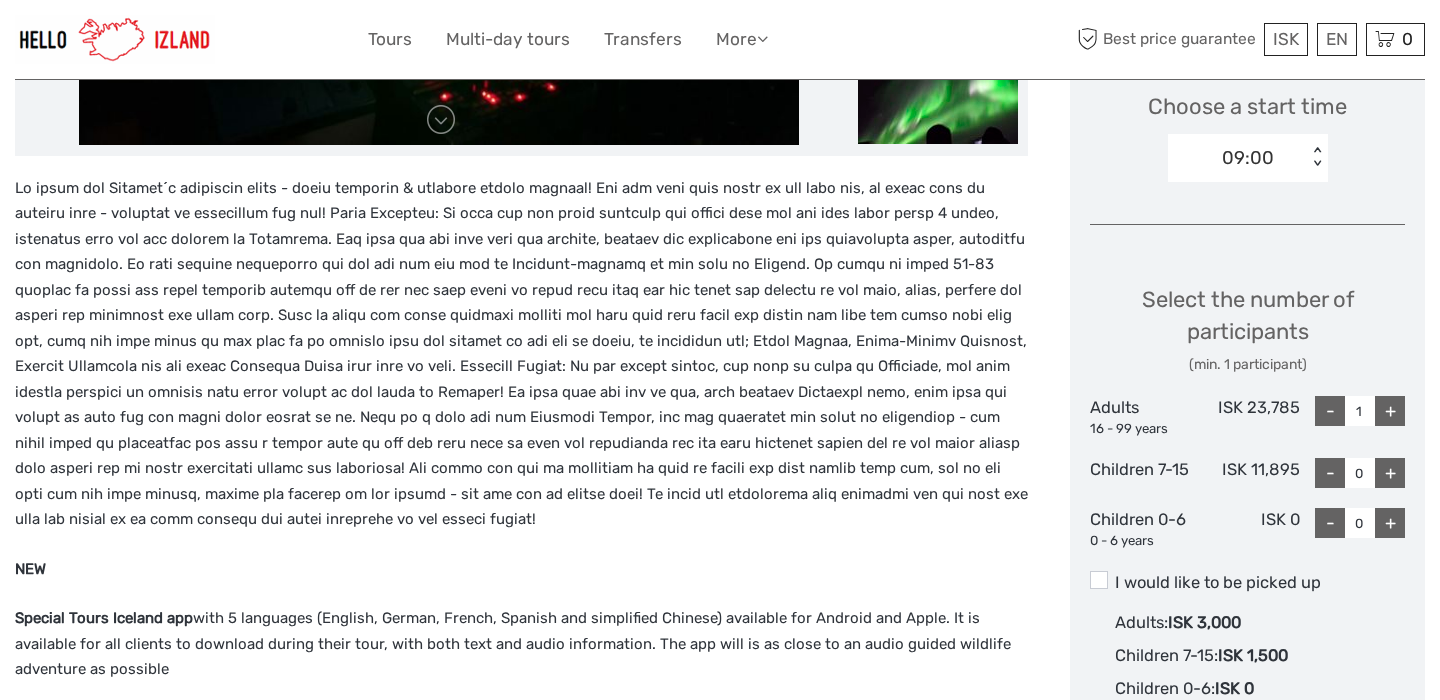click on "Choose Date of Travel Next Month September 2025 Su Mo Tu We Th Fr Sa 31 1 2 3 4 5 6 7 8 9 10 11 12 13 14 15 16 17 18 19 20 21 22 23 24 25 26 27 28 29 30 1 2 3 4 5 6 7 8 9 10 11 Choose a start time 09:00 < > Select the number of participants (min. 1 participant) Adults 16 - 99 years ISK 23,785 - 1 + Children 7-15 ISK 11,895 - 0 + Children 0-6 0 - 6 years ISK 0 - 0 + I would like to be picked up Adults :  ISK 3,000 Children 7-15 :  ISK 1,500 Children 0-6 :  ISK 0 Total :  ISK 23,785 Best price guarantee ADD TO CART EXPRESS CHECKOUT" at bounding box center (1247, 299) 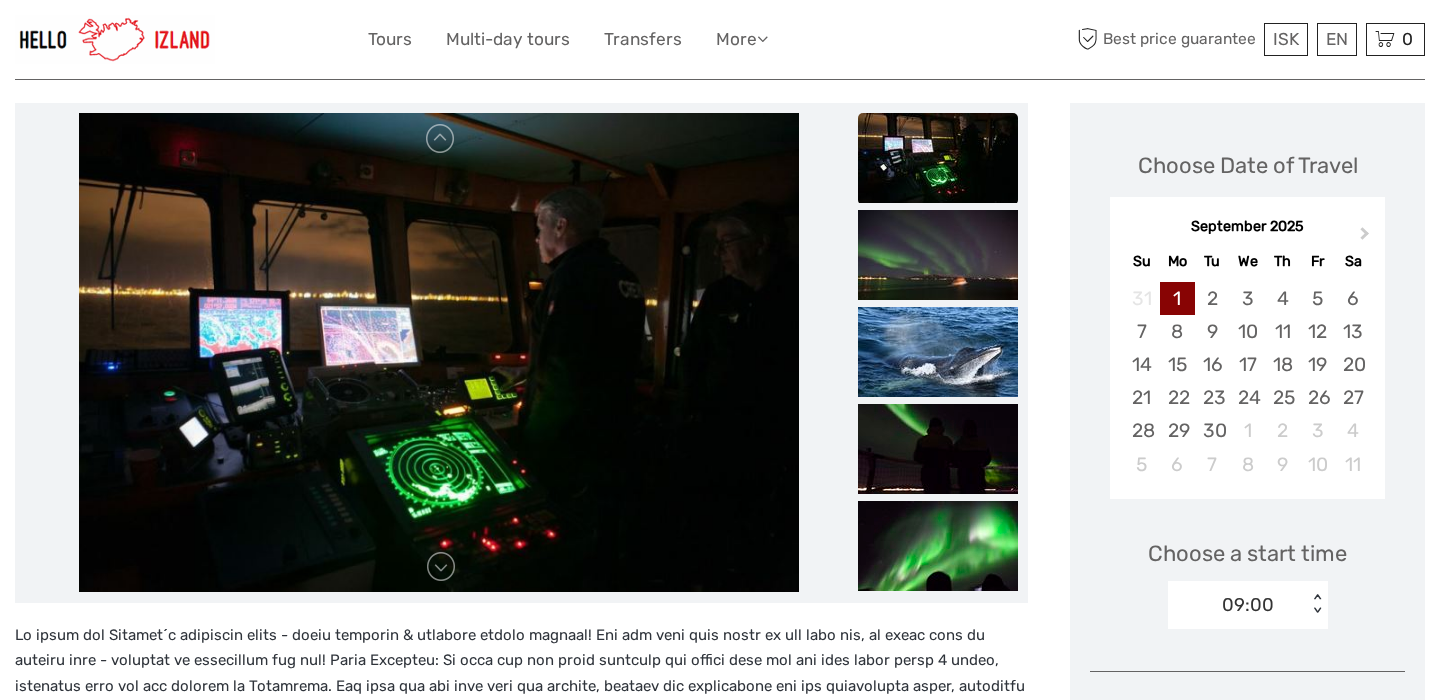 scroll, scrollTop: 229, scrollLeft: 0, axis: vertical 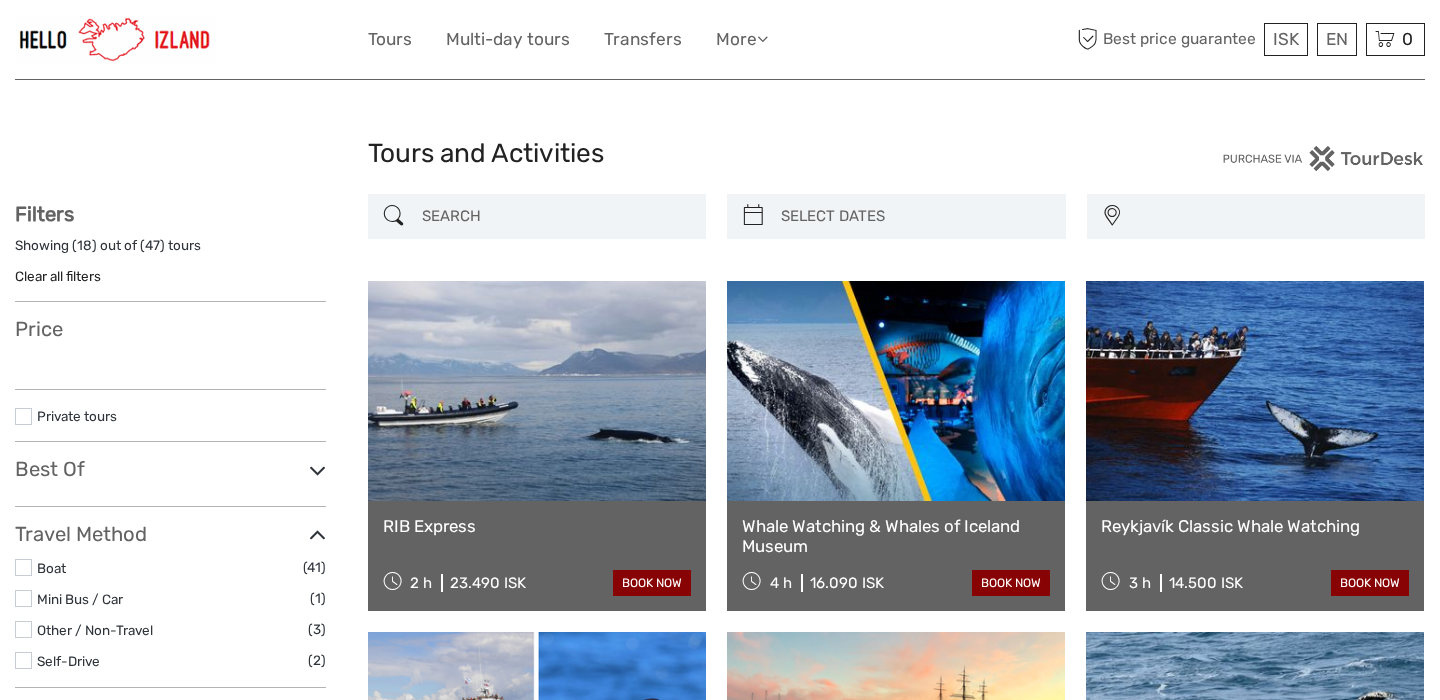 select 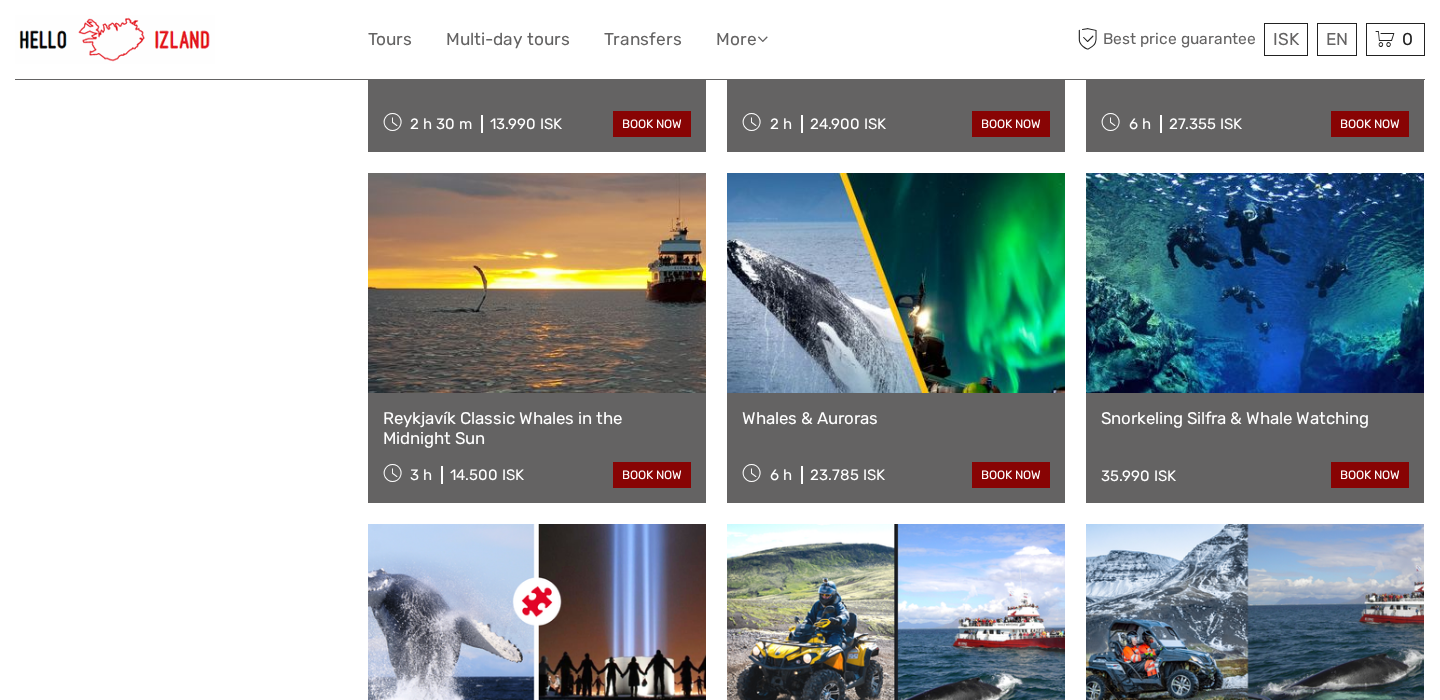 select 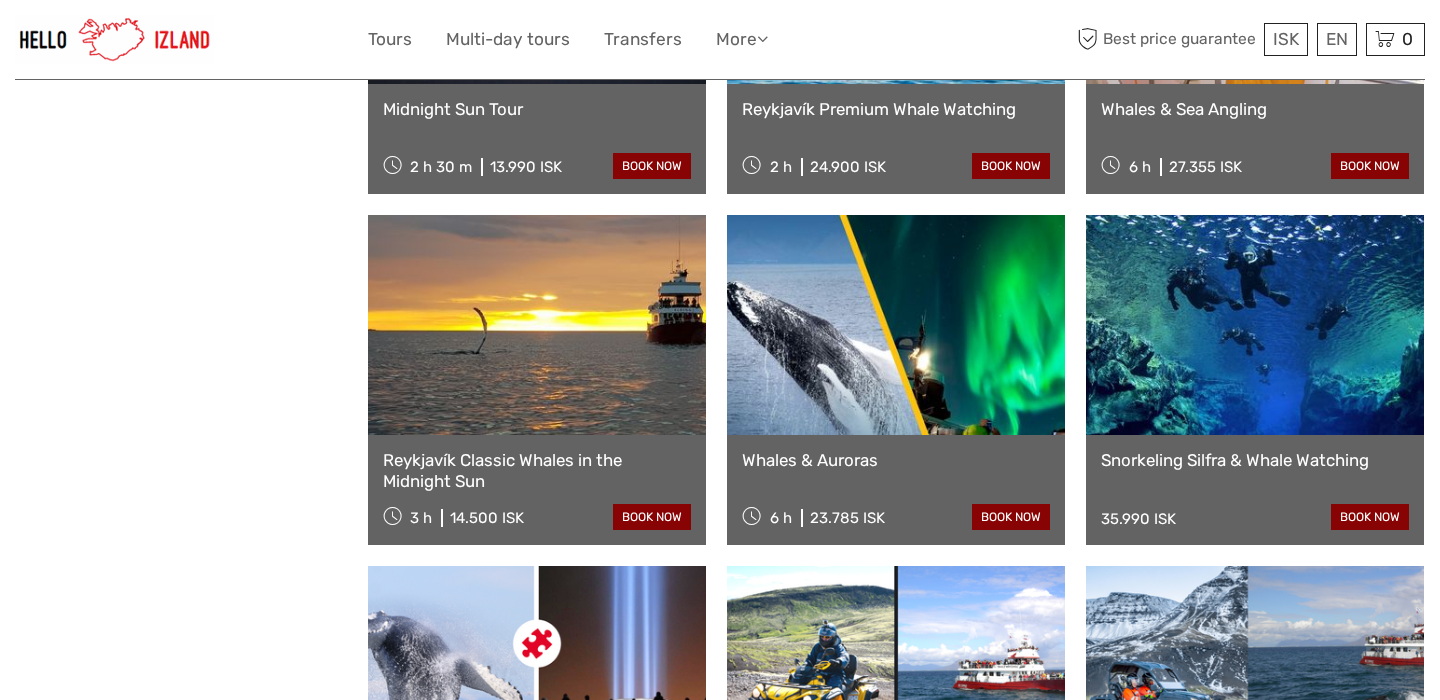 scroll, scrollTop: 0, scrollLeft: 0, axis: both 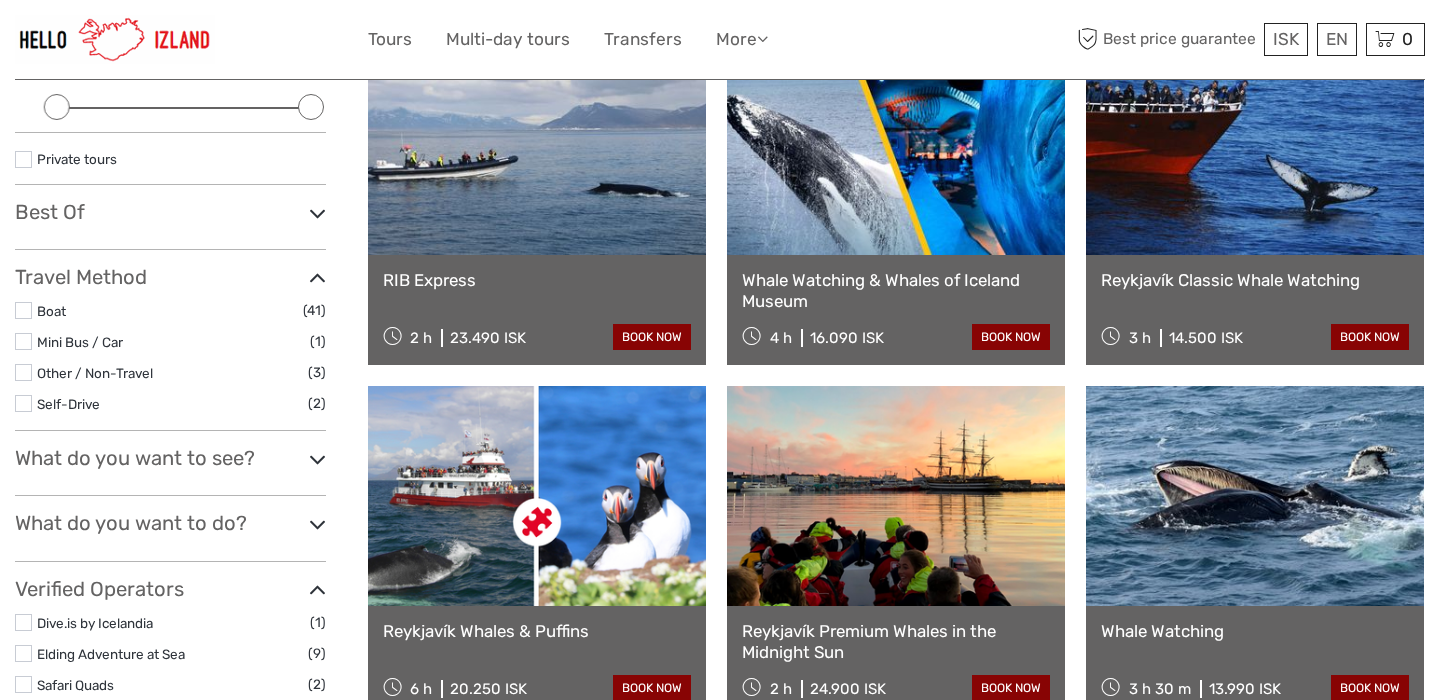 click at bounding box center [1255, 145] 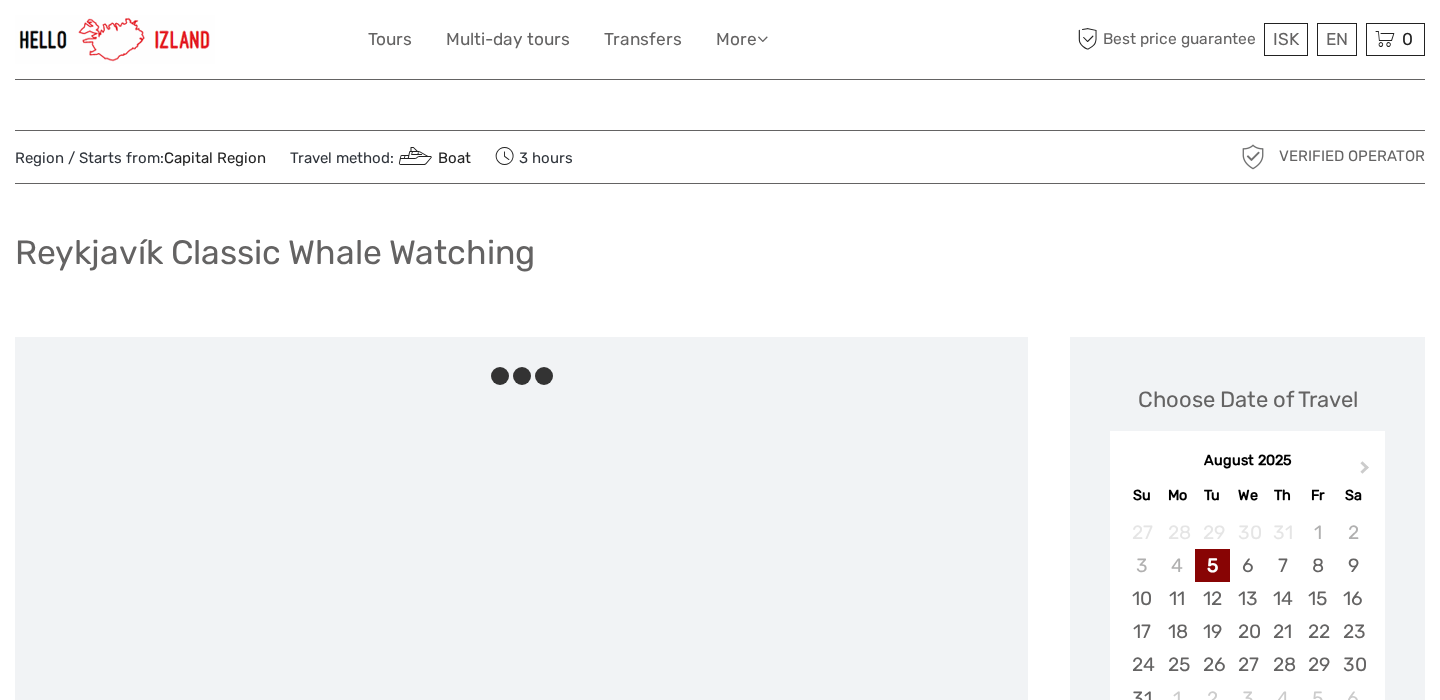 scroll, scrollTop: 0, scrollLeft: 0, axis: both 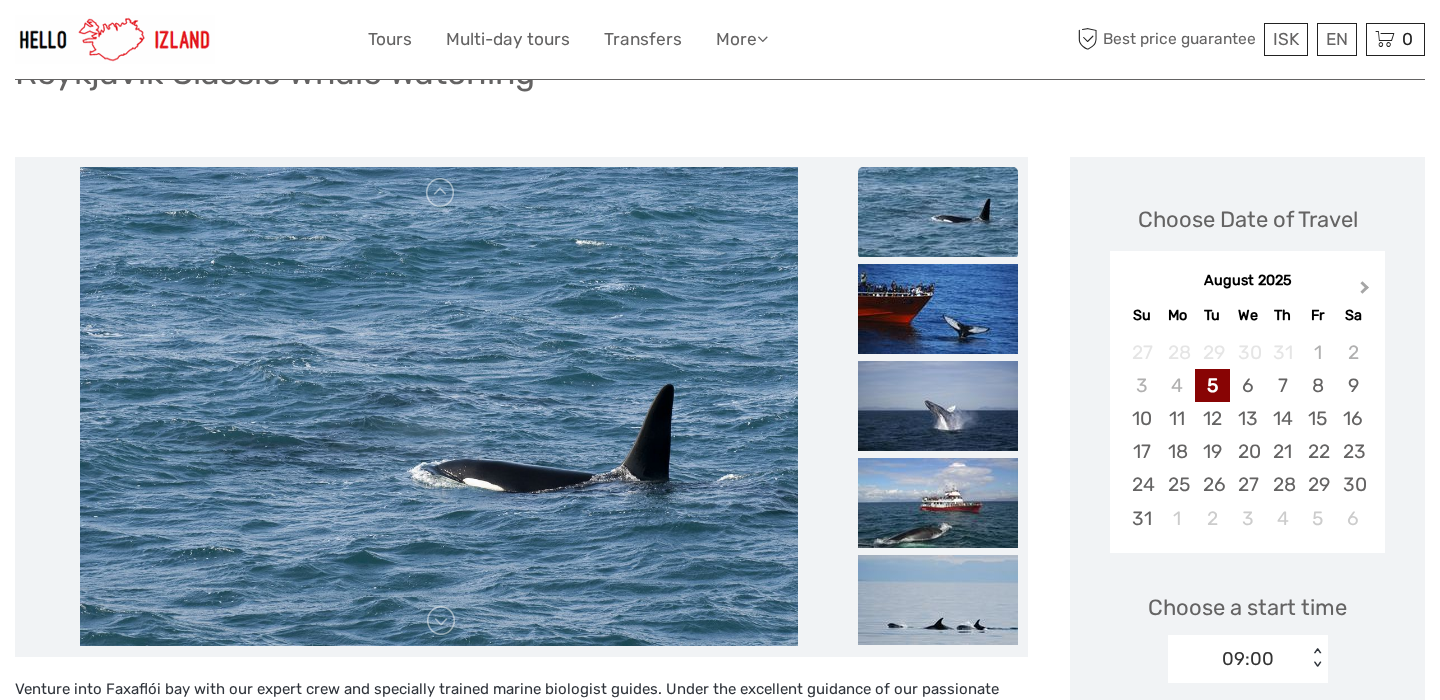 click on "Next Month" at bounding box center [1367, 292] 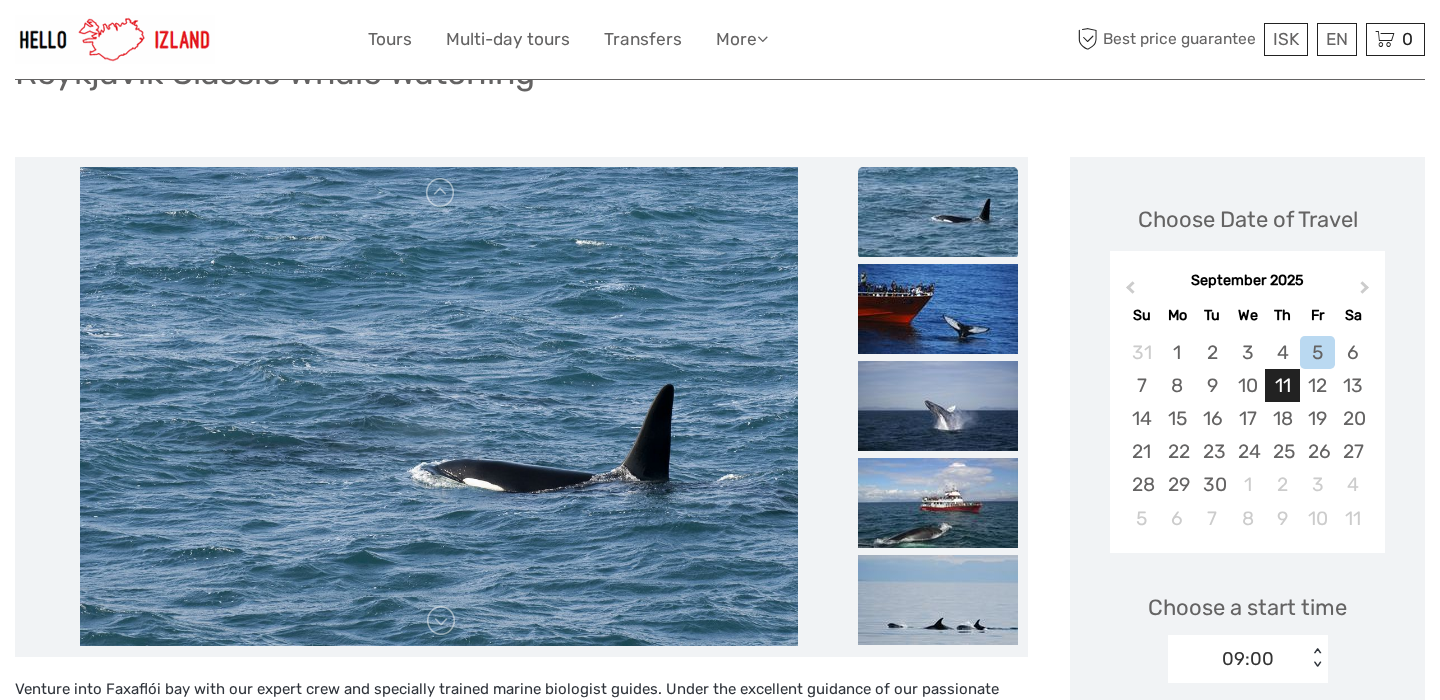 click on "11" at bounding box center (1282, 385) 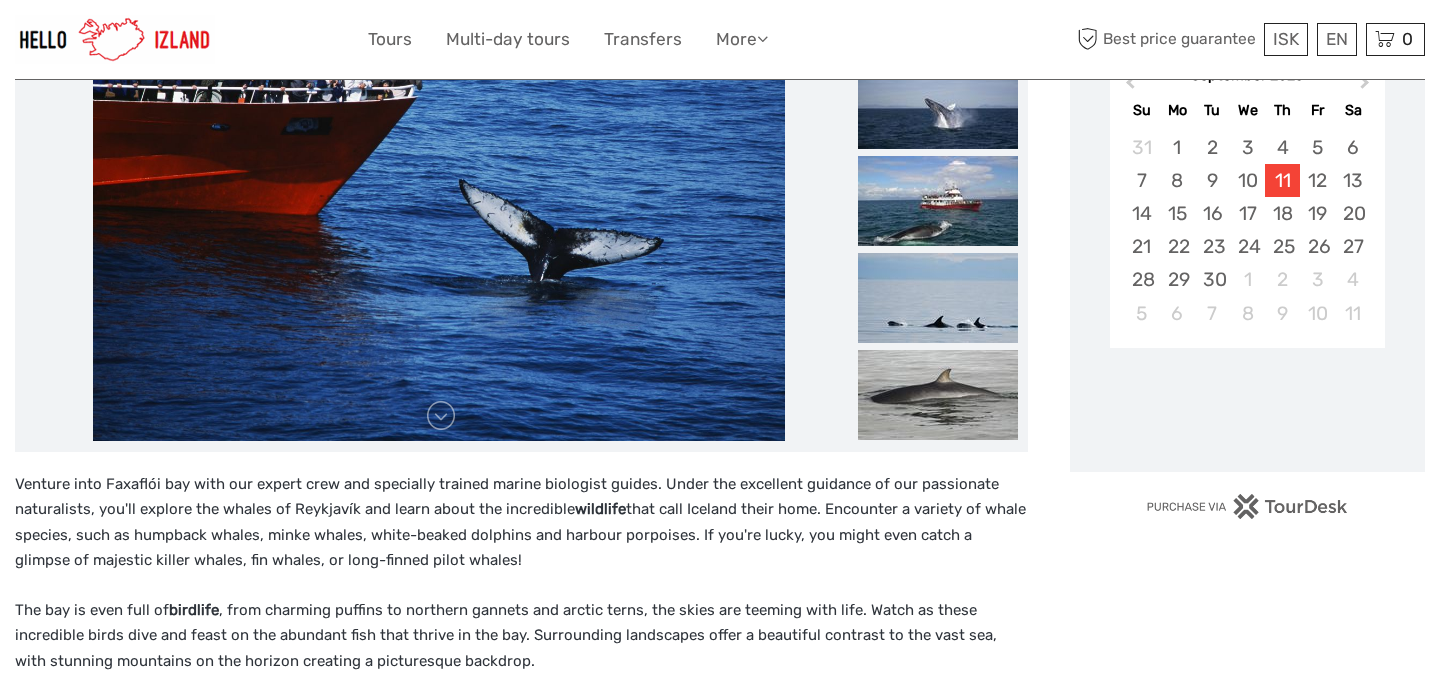 scroll, scrollTop: 386, scrollLeft: 0, axis: vertical 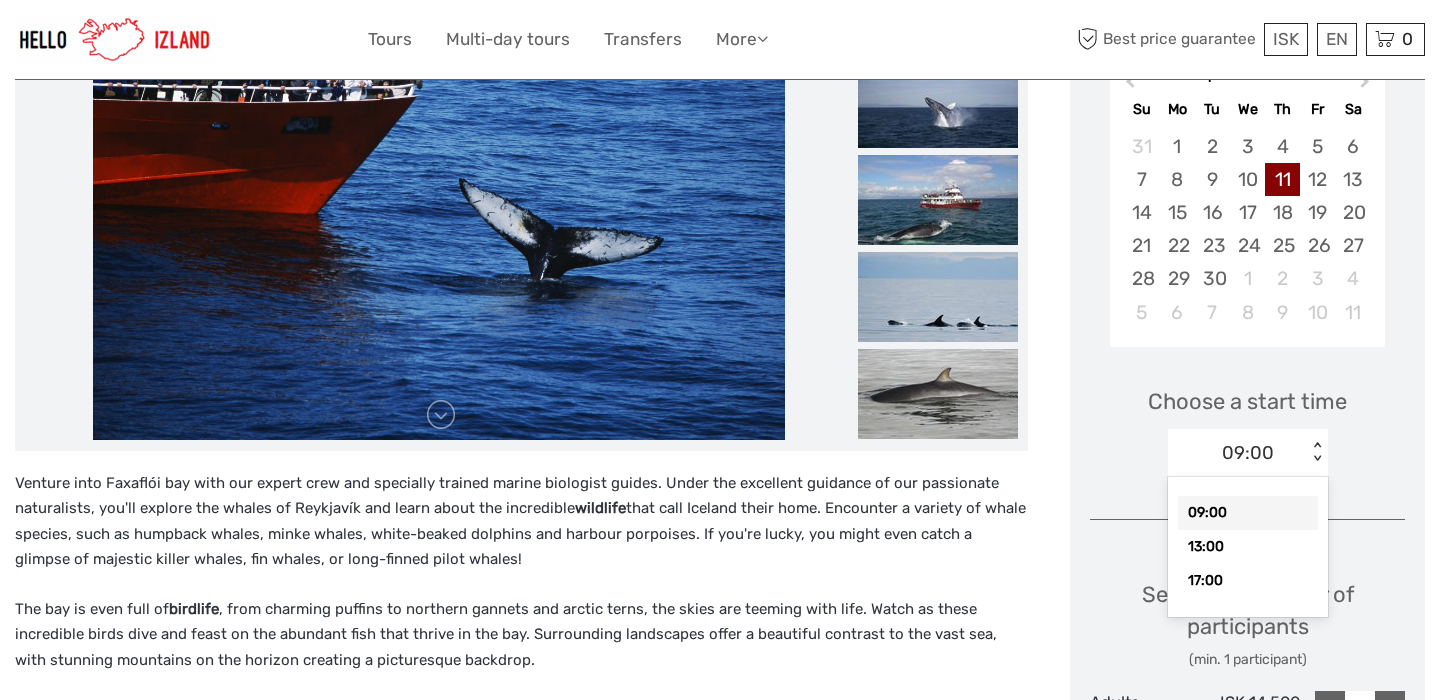 click on "09:00" at bounding box center [1237, 453] 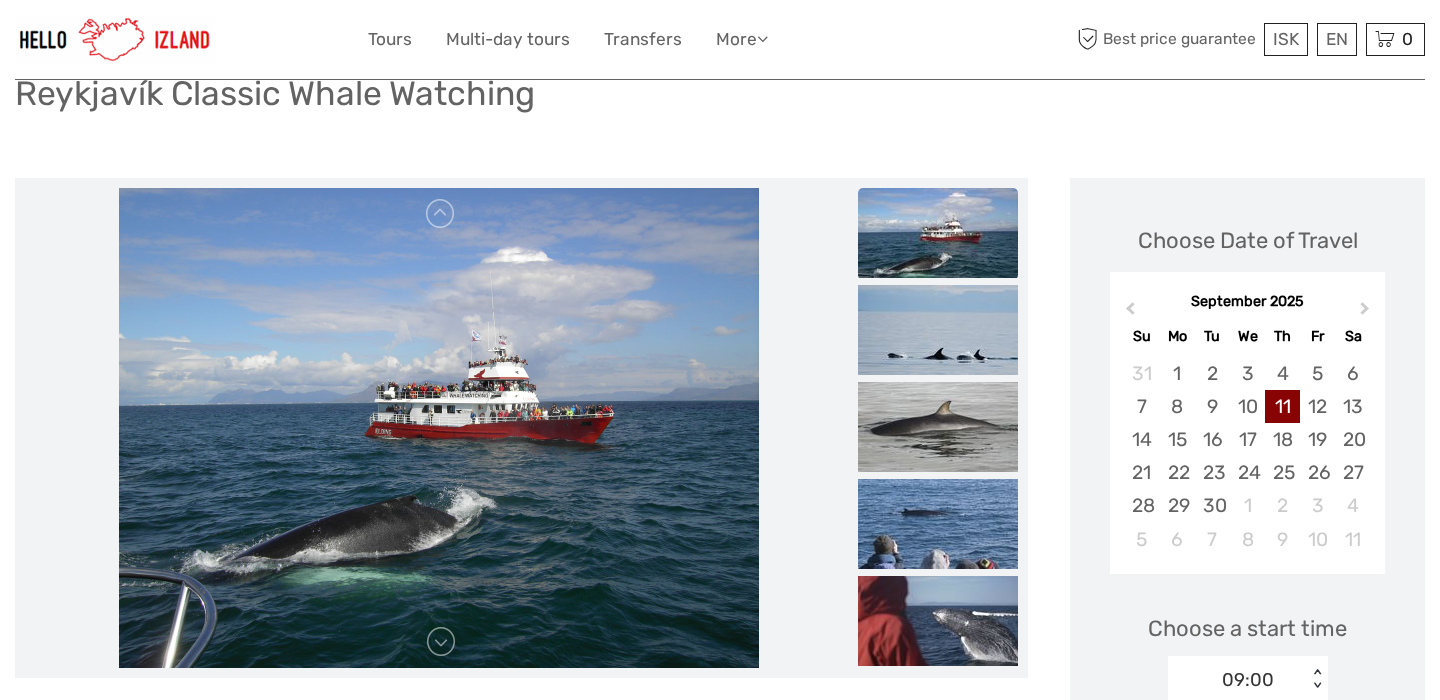 scroll, scrollTop: 0, scrollLeft: 0, axis: both 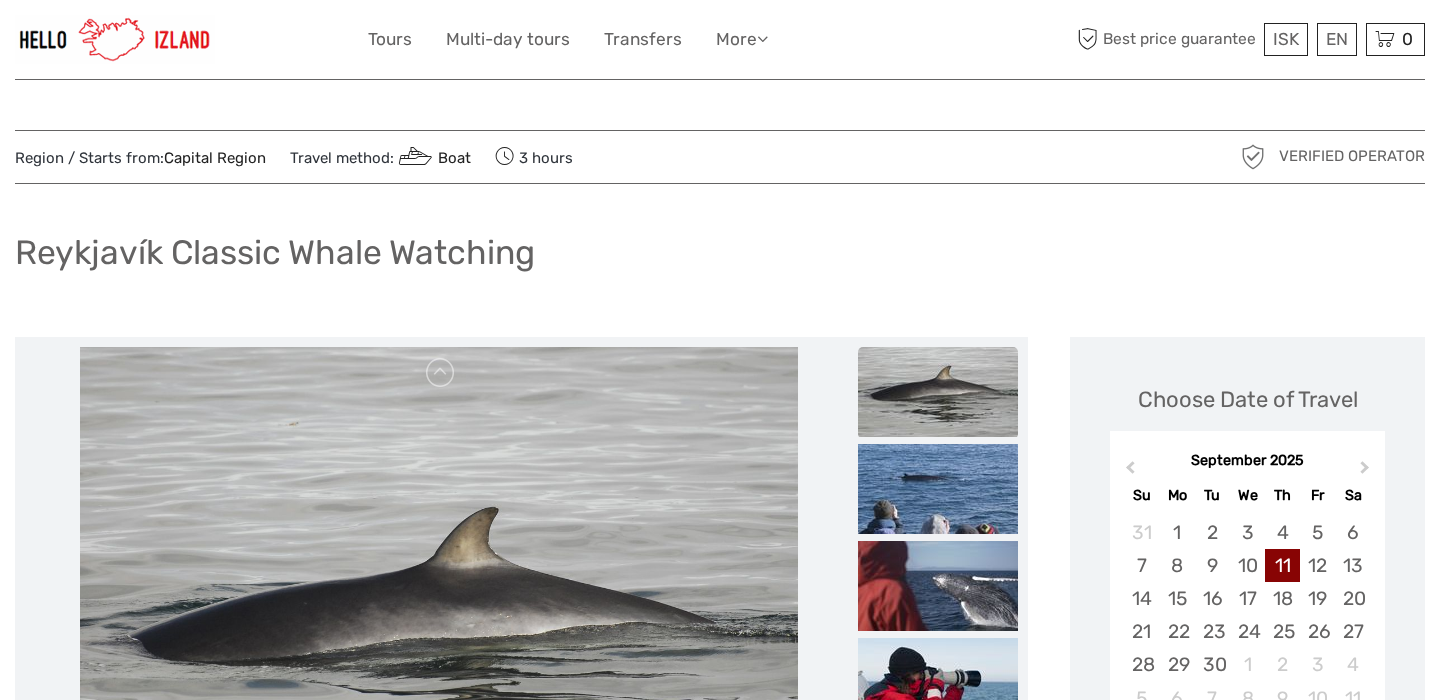 click at bounding box center [115, 39] 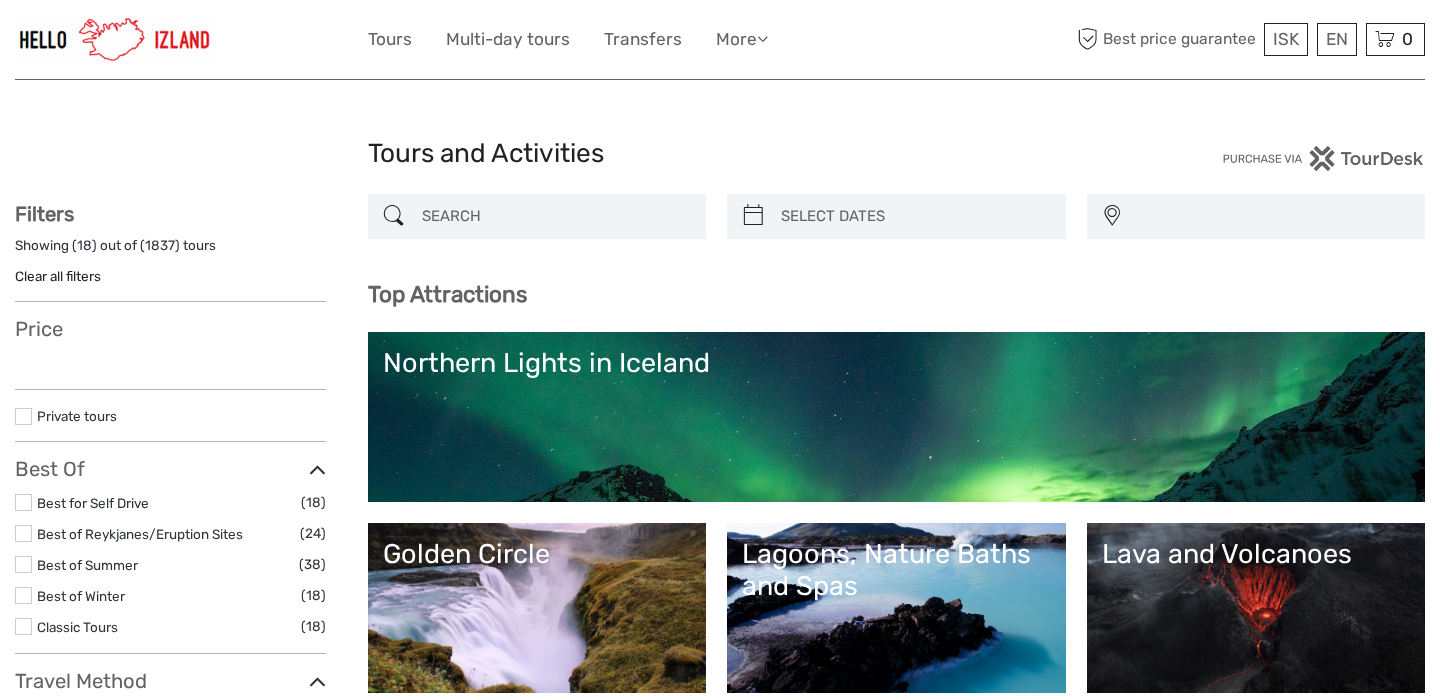 select 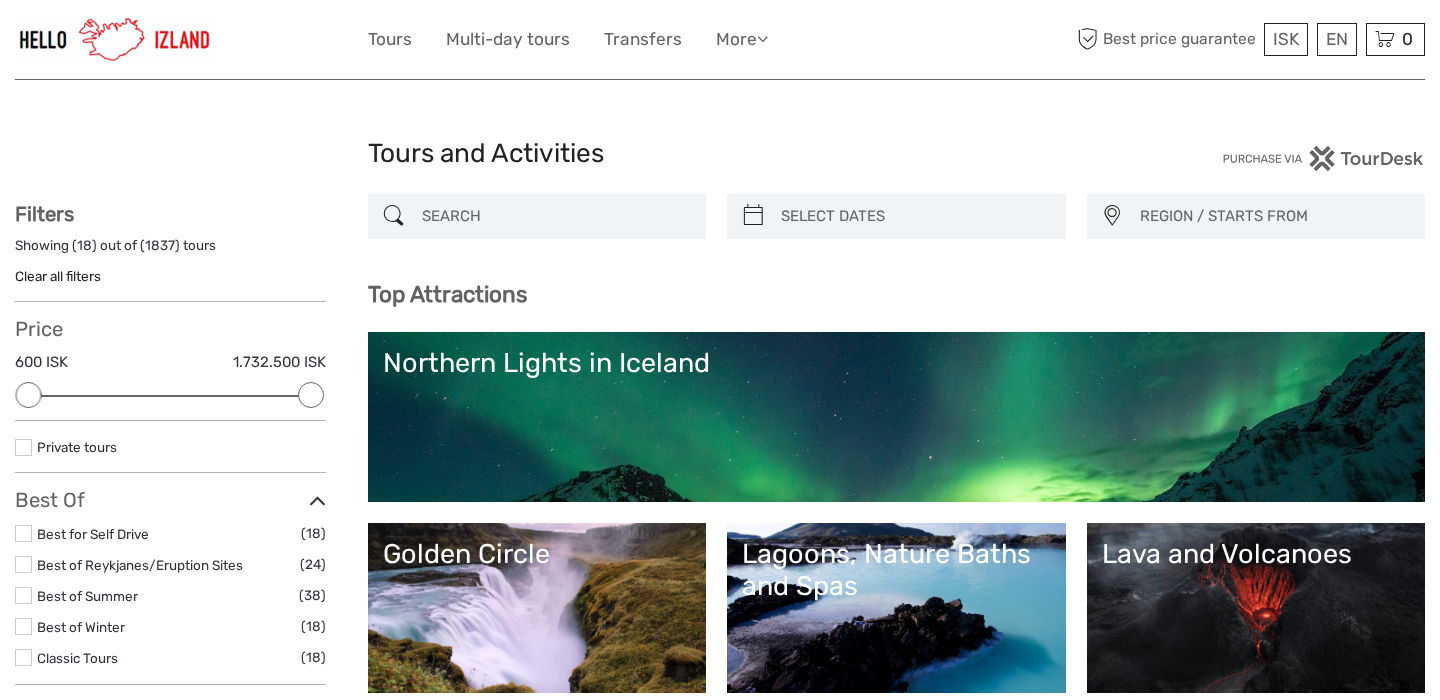 scroll, scrollTop: 0, scrollLeft: 0, axis: both 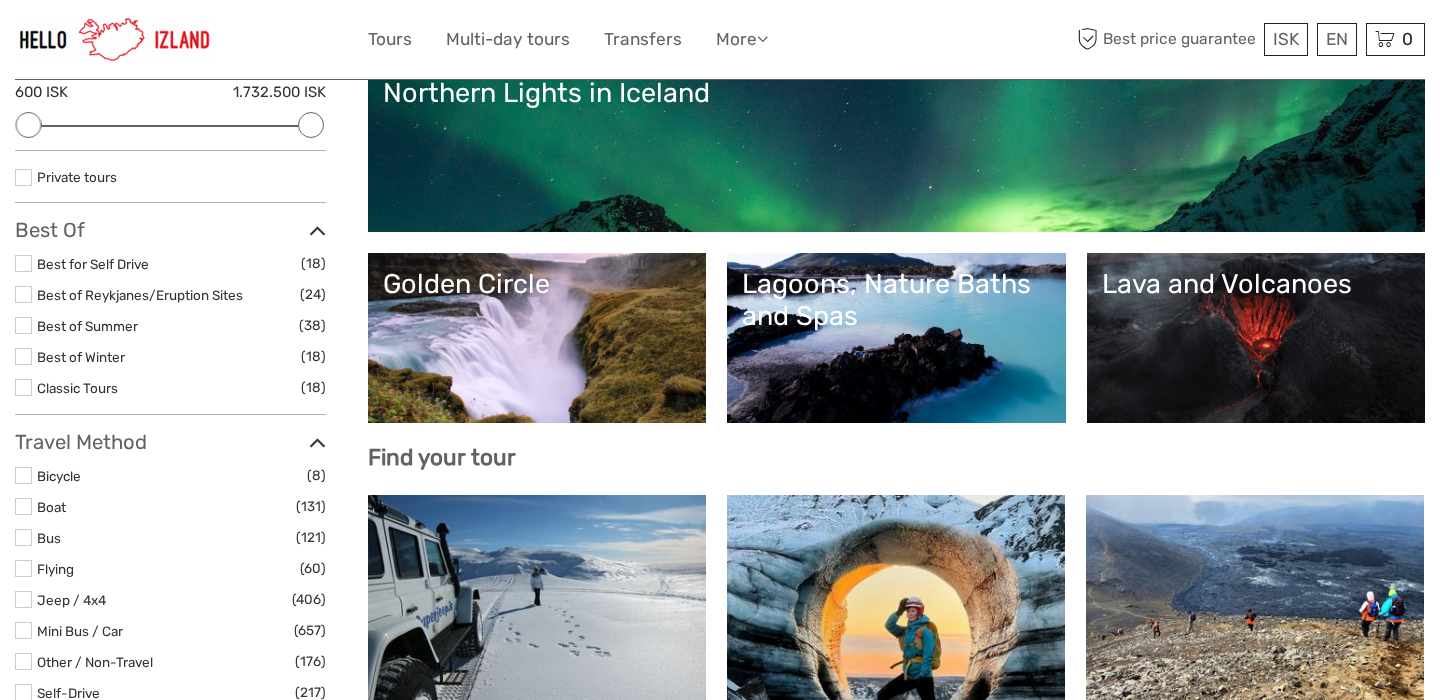 click on "Lagoons, Nature Baths and Spas" at bounding box center [896, 300] 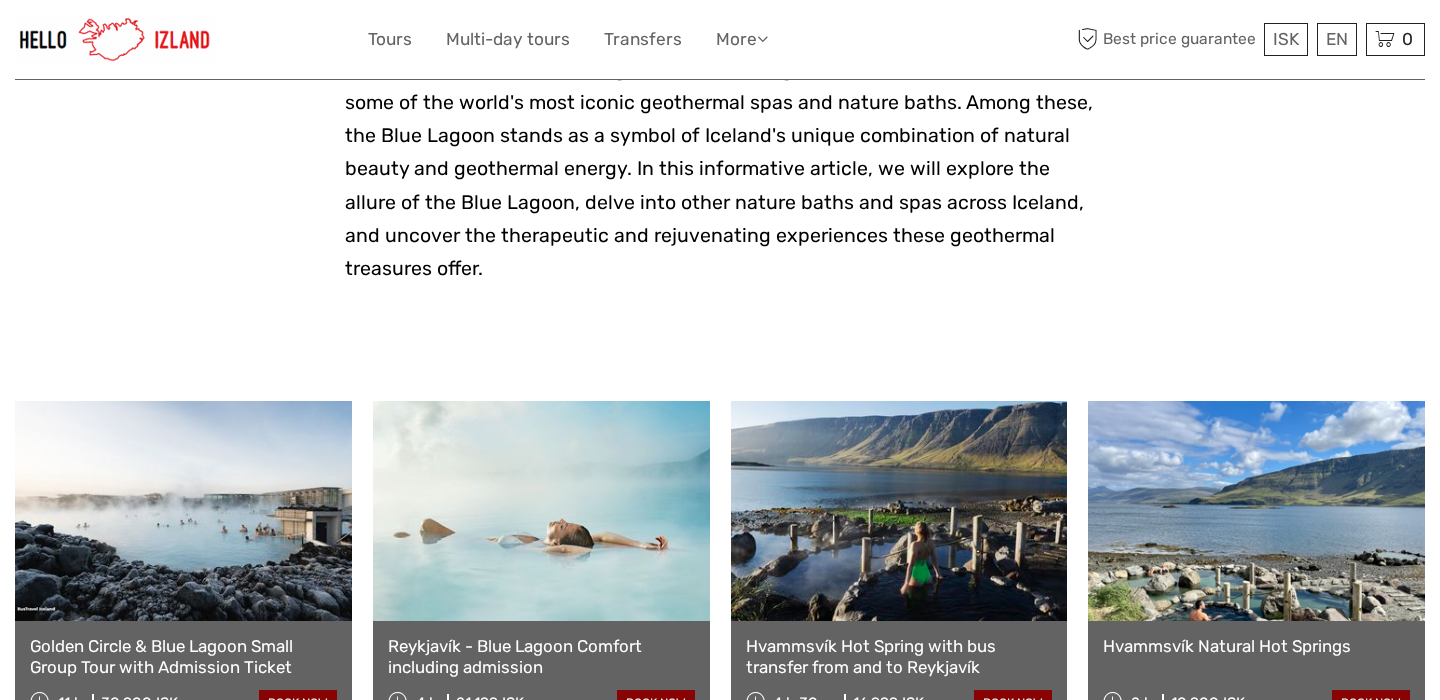 scroll, scrollTop: 719, scrollLeft: 0, axis: vertical 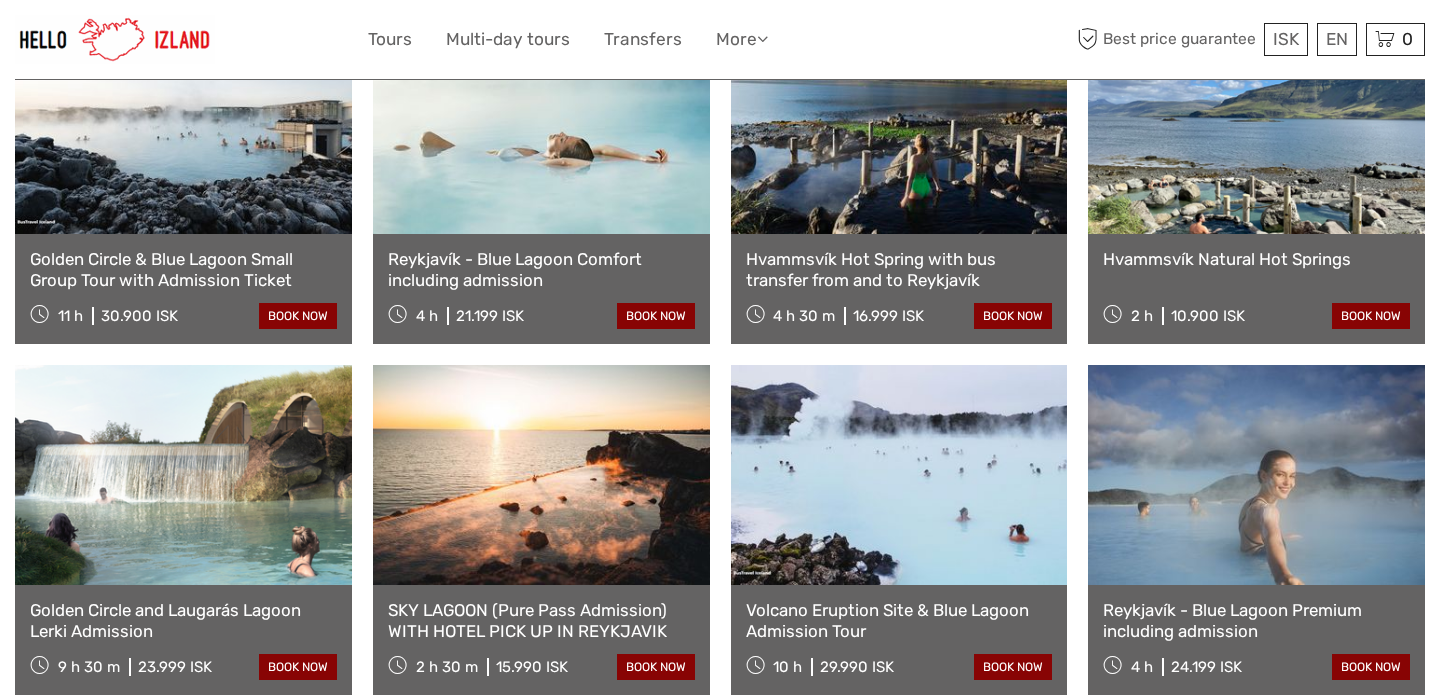 click at bounding box center [183, 124] 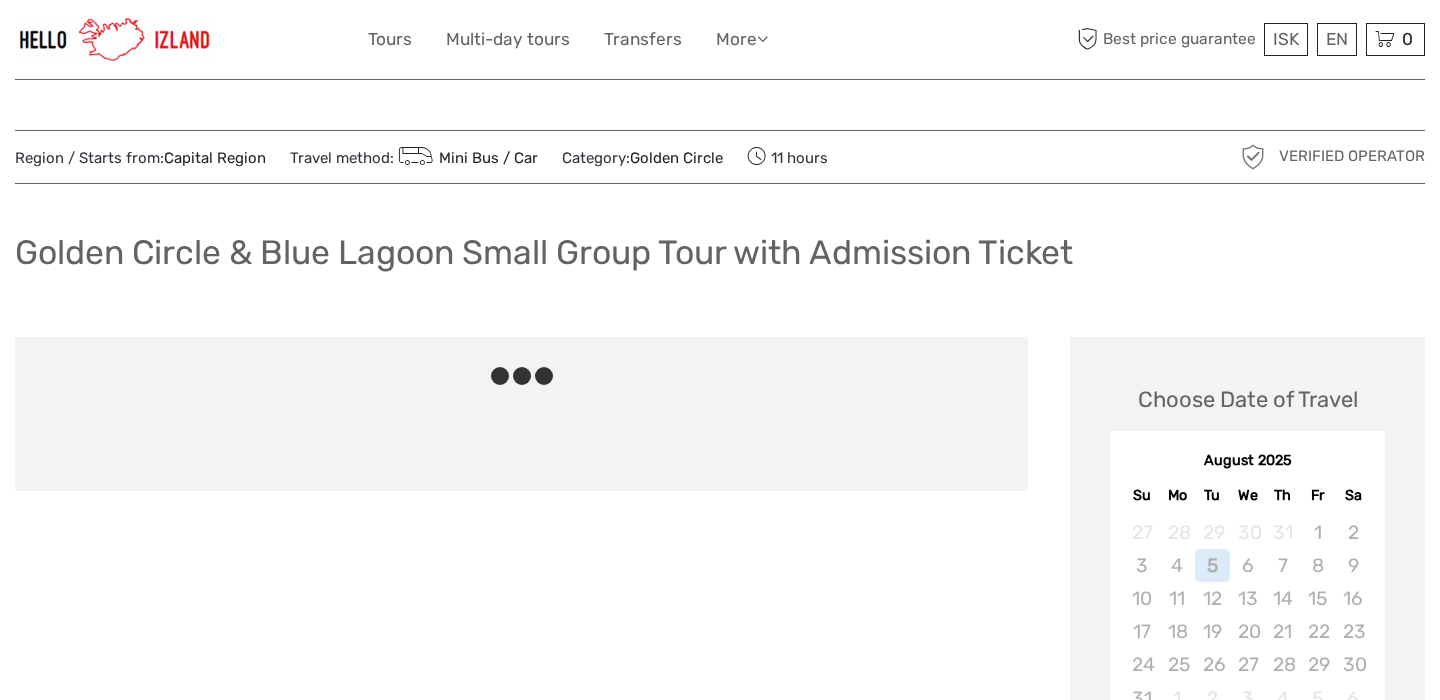 scroll, scrollTop: 0, scrollLeft: 0, axis: both 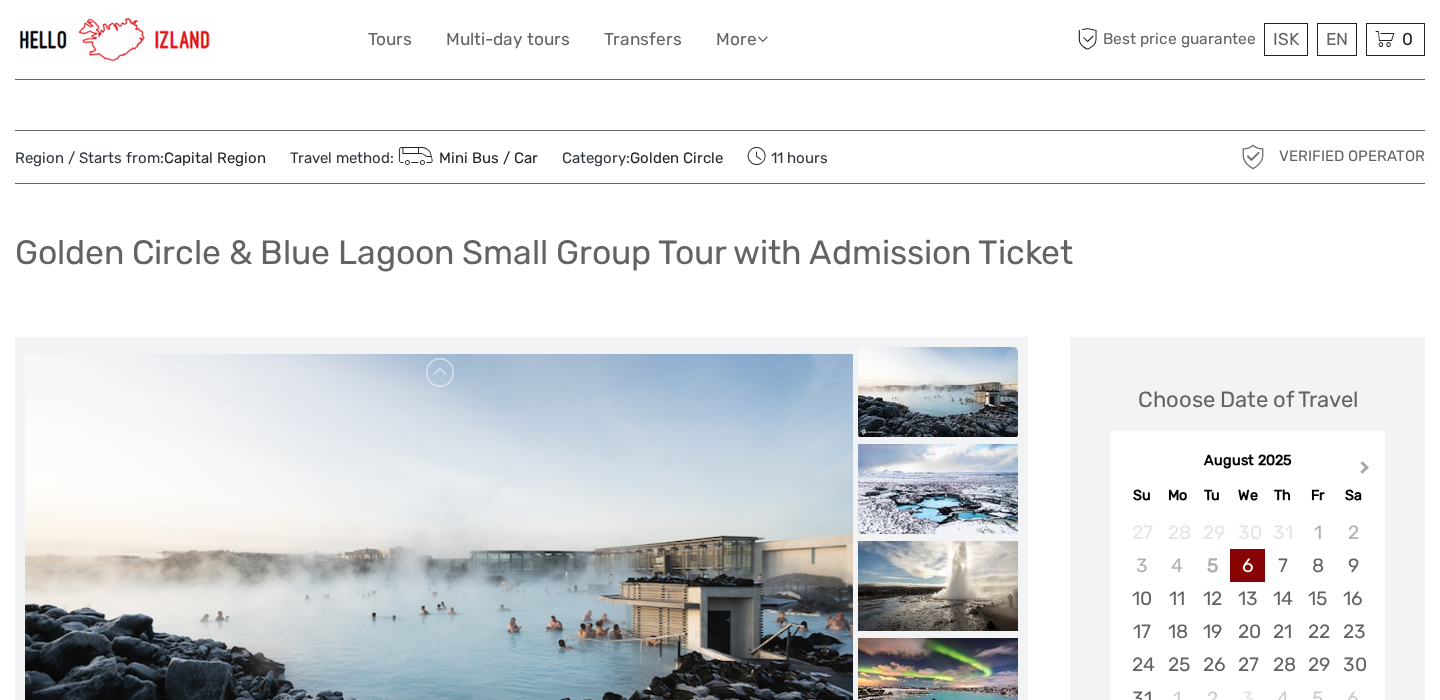 click on "Next Month" at bounding box center [1367, 472] 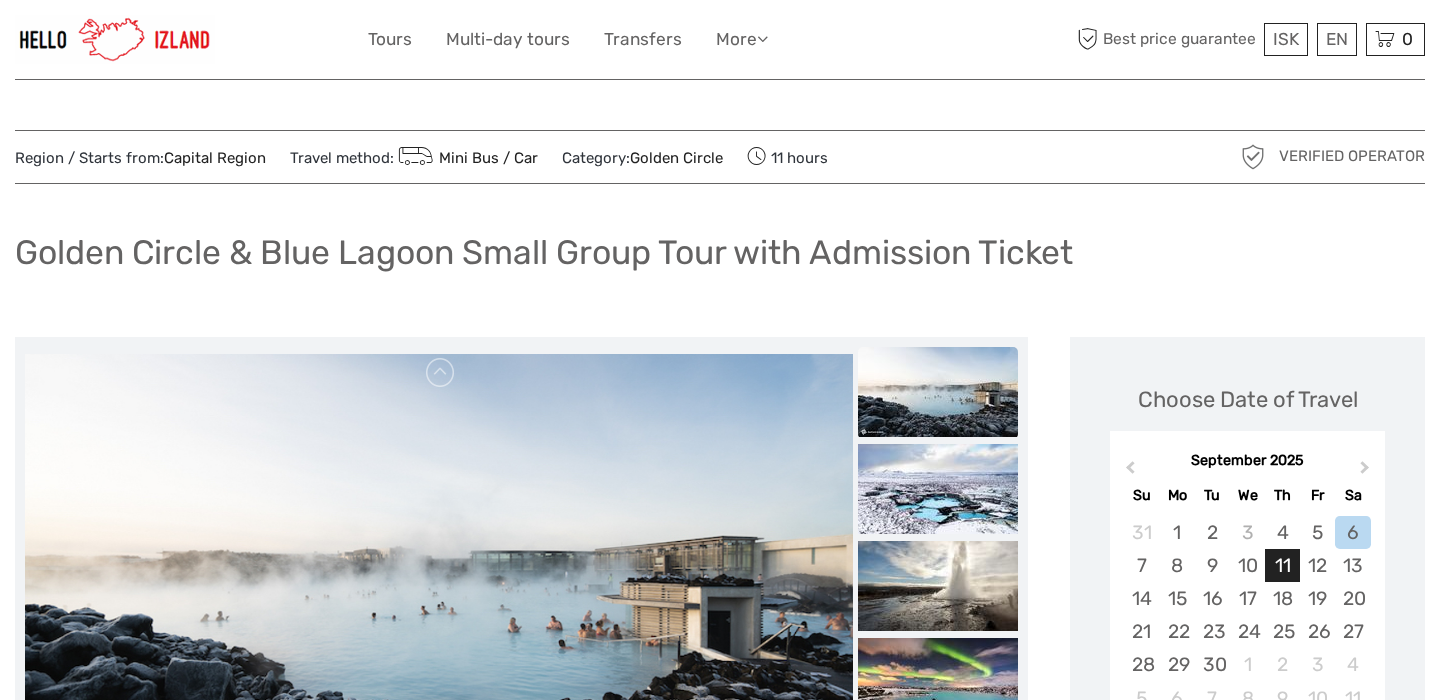 click on "11" at bounding box center [1282, 565] 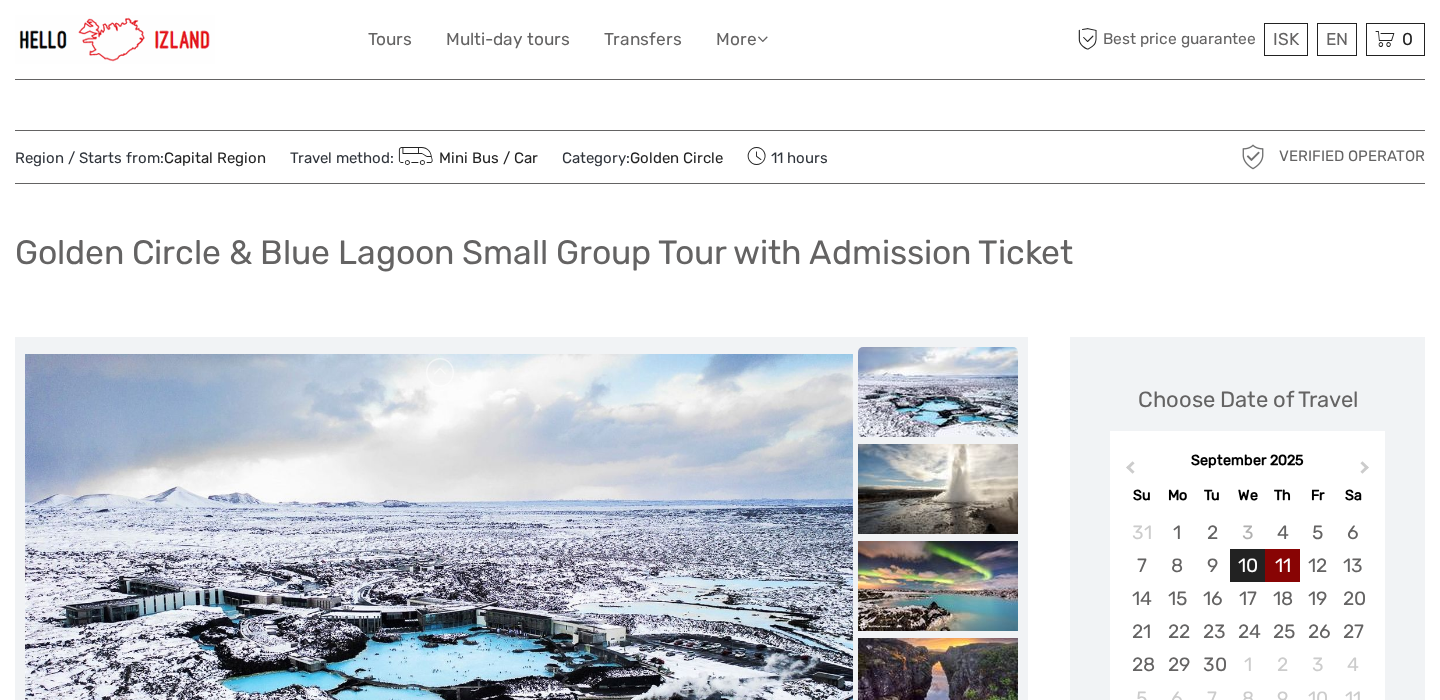 click on "10" at bounding box center (1247, 565) 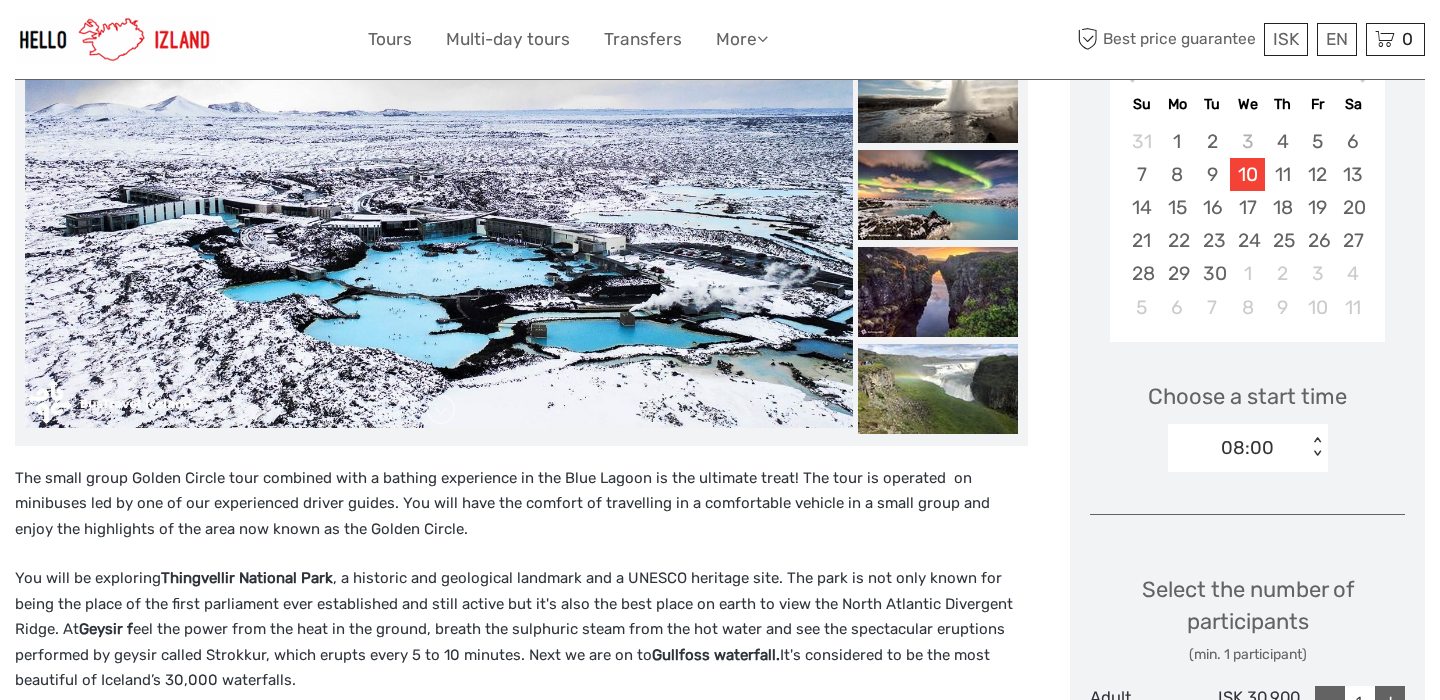 scroll, scrollTop: 399, scrollLeft: 0, axis: vertical 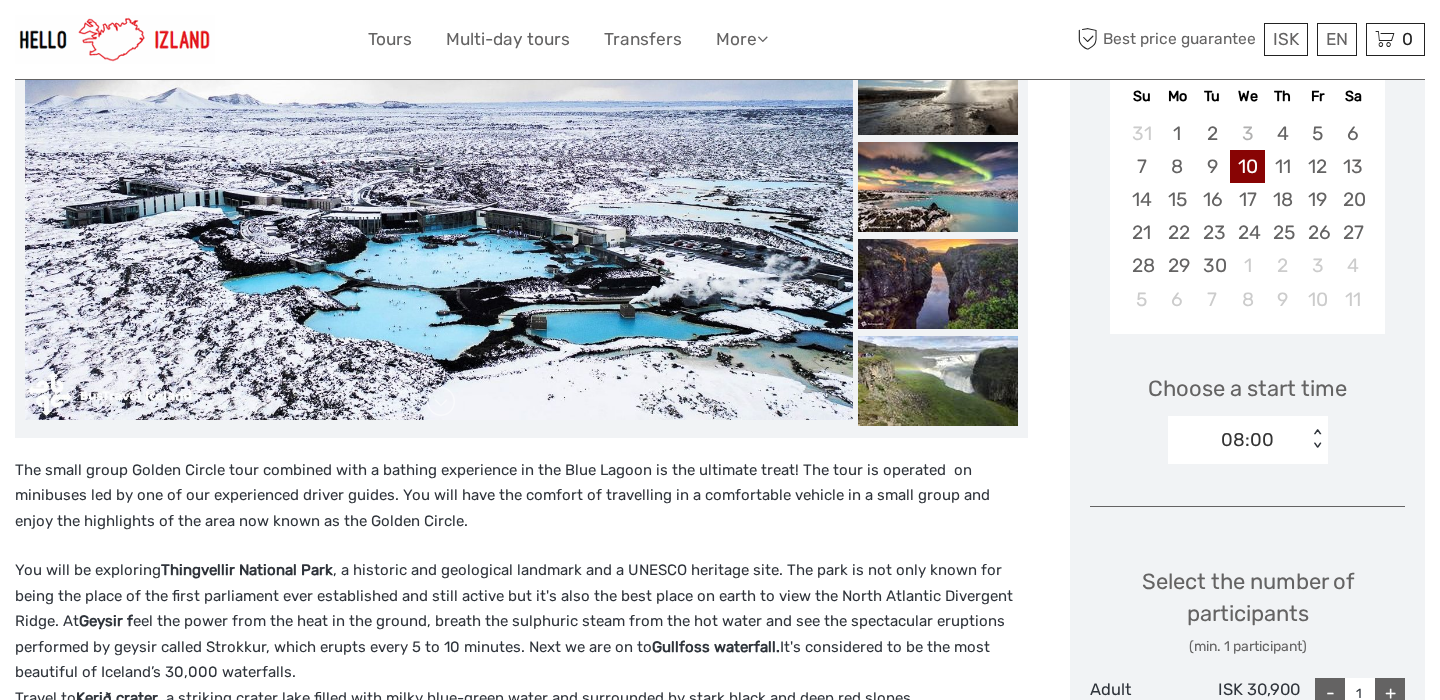 click on "08:00" at bounding box center (1247, 440) 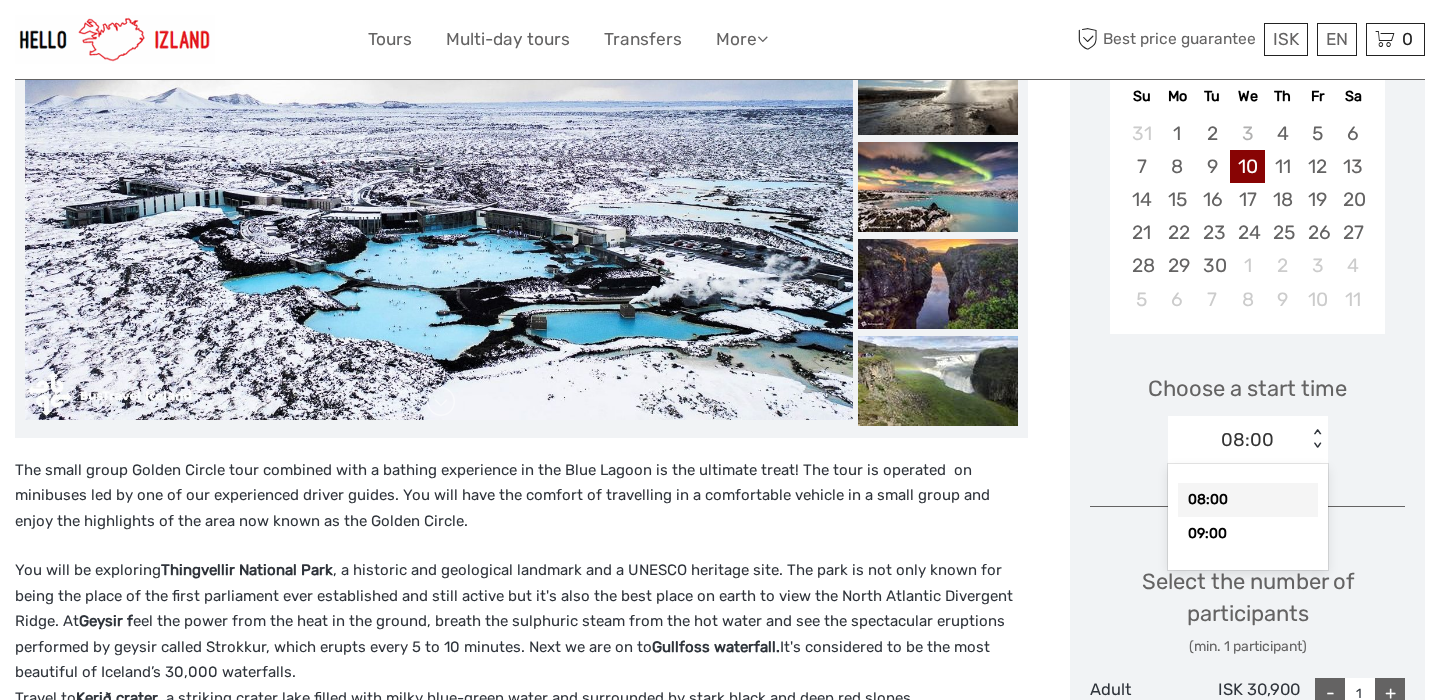 click on "Choose a start time option 08:00 selected, 1 of 2. 2 results available. Use Up and Down to choose options, press Enter to select the currently focused option, press Escape to exit the menu, press Tab to select the option and exit the menu. 08:00 < > 08:00 09:00" at bounding box center [1247, 410] 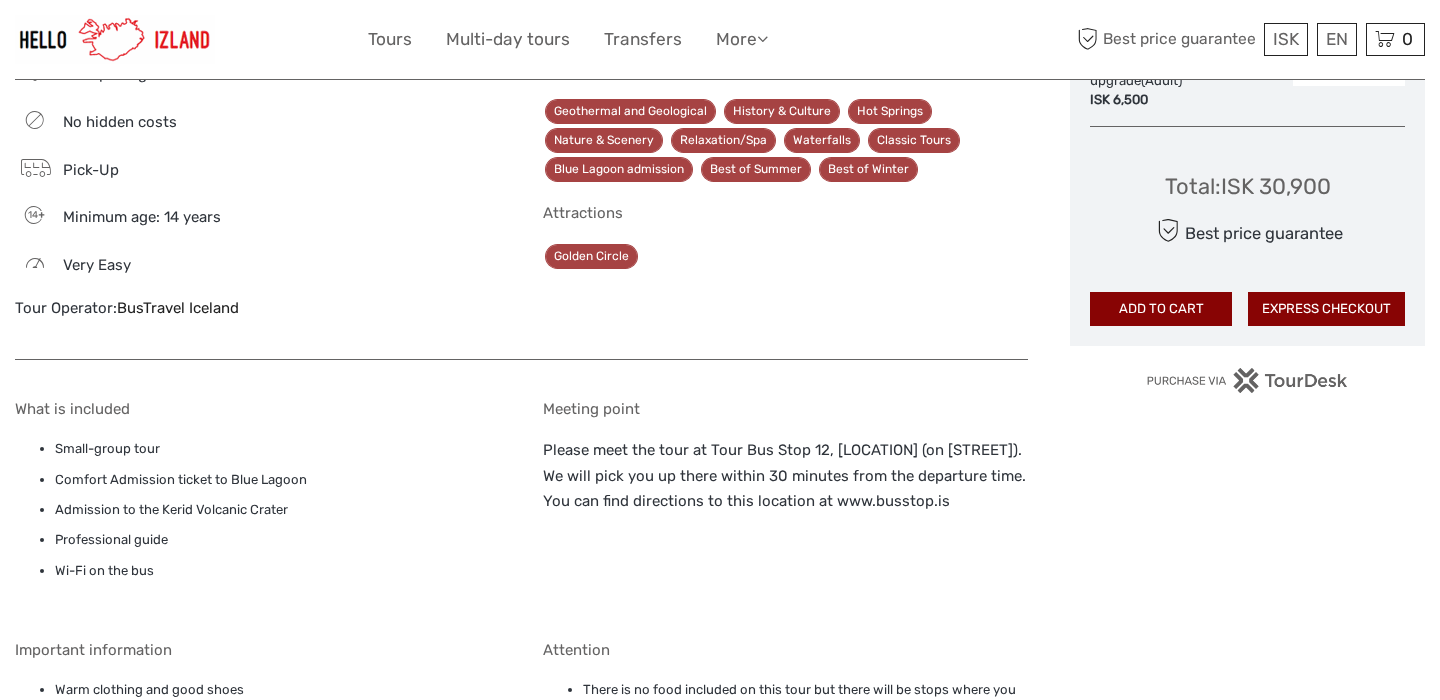 scroll, scrollTop: 1268, scrollLeft: 0, axis: vertical 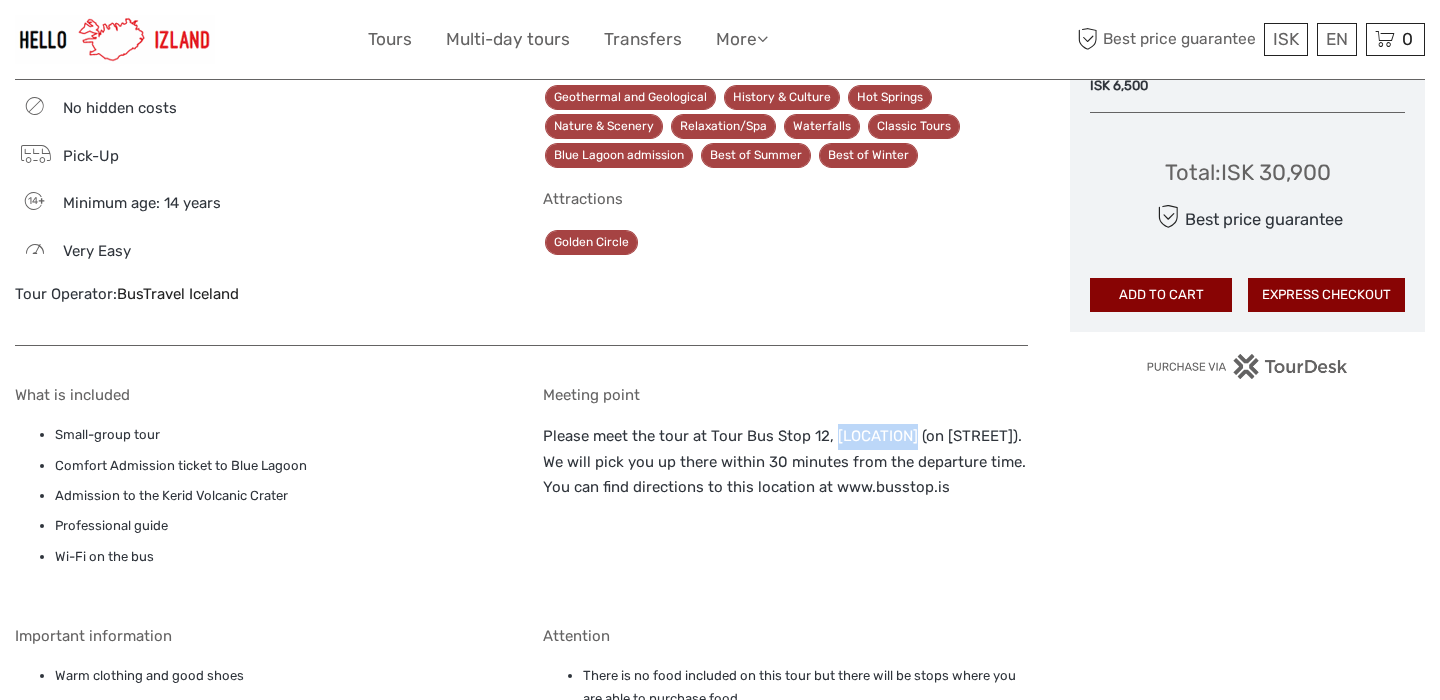 drag, startPoint x: 832, startPoint y: 436, endPoint x: 903, endPoint y: 439, distance: 71.063354 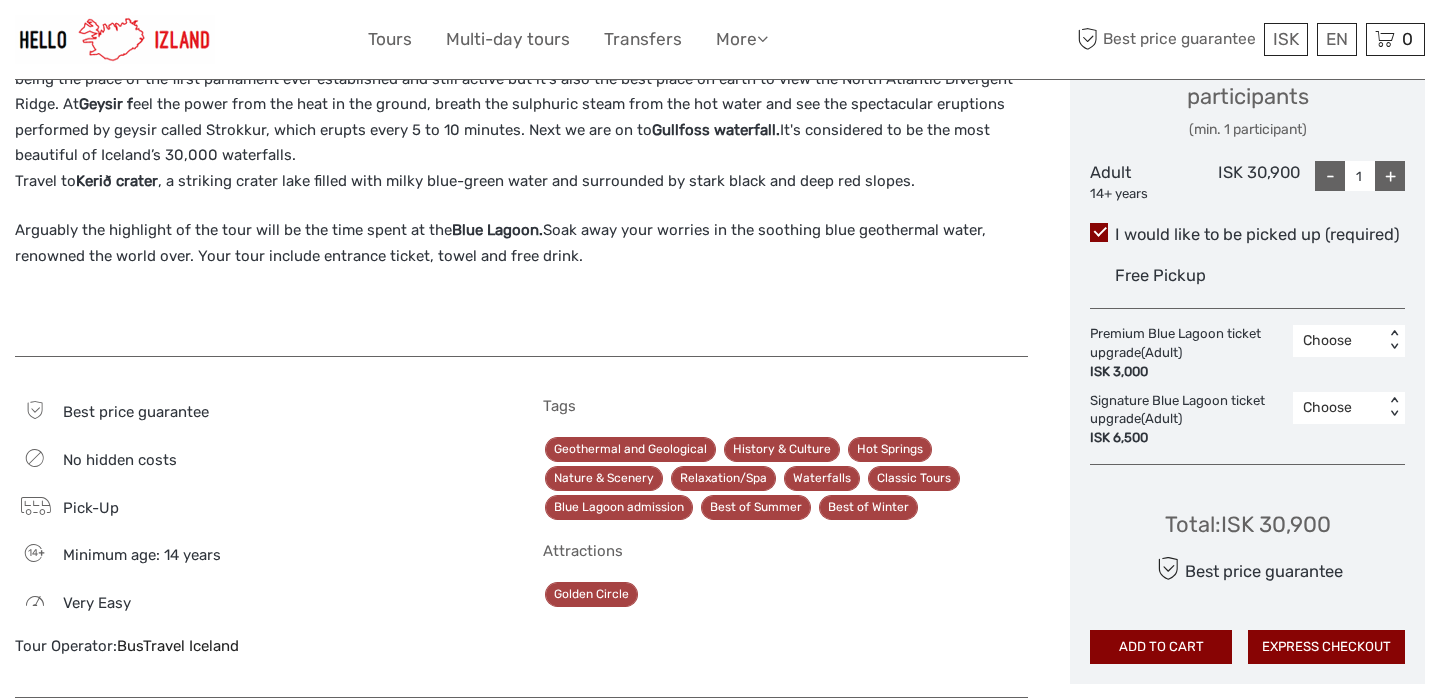 scroll, scrollTop: 917, scrollLeft: 0, axis: vertical 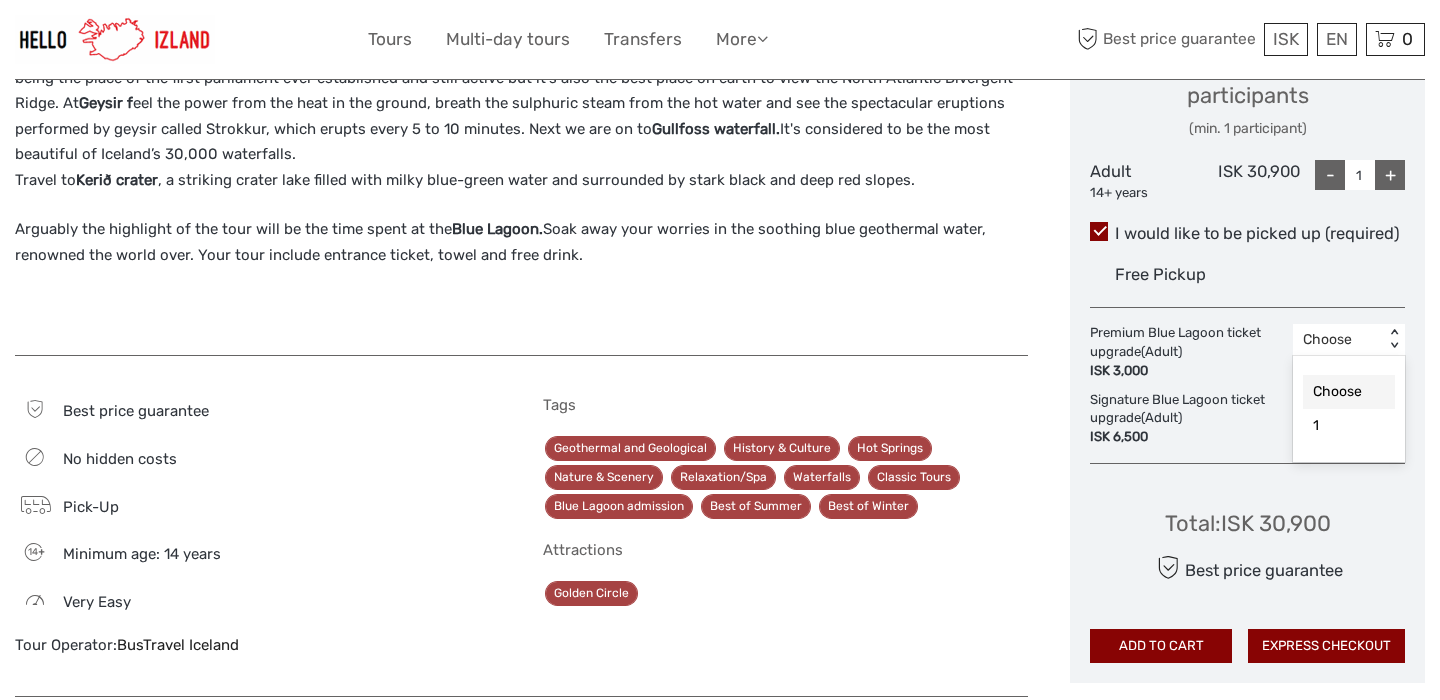 click on "Choose" at bounding box center (1338, 340) 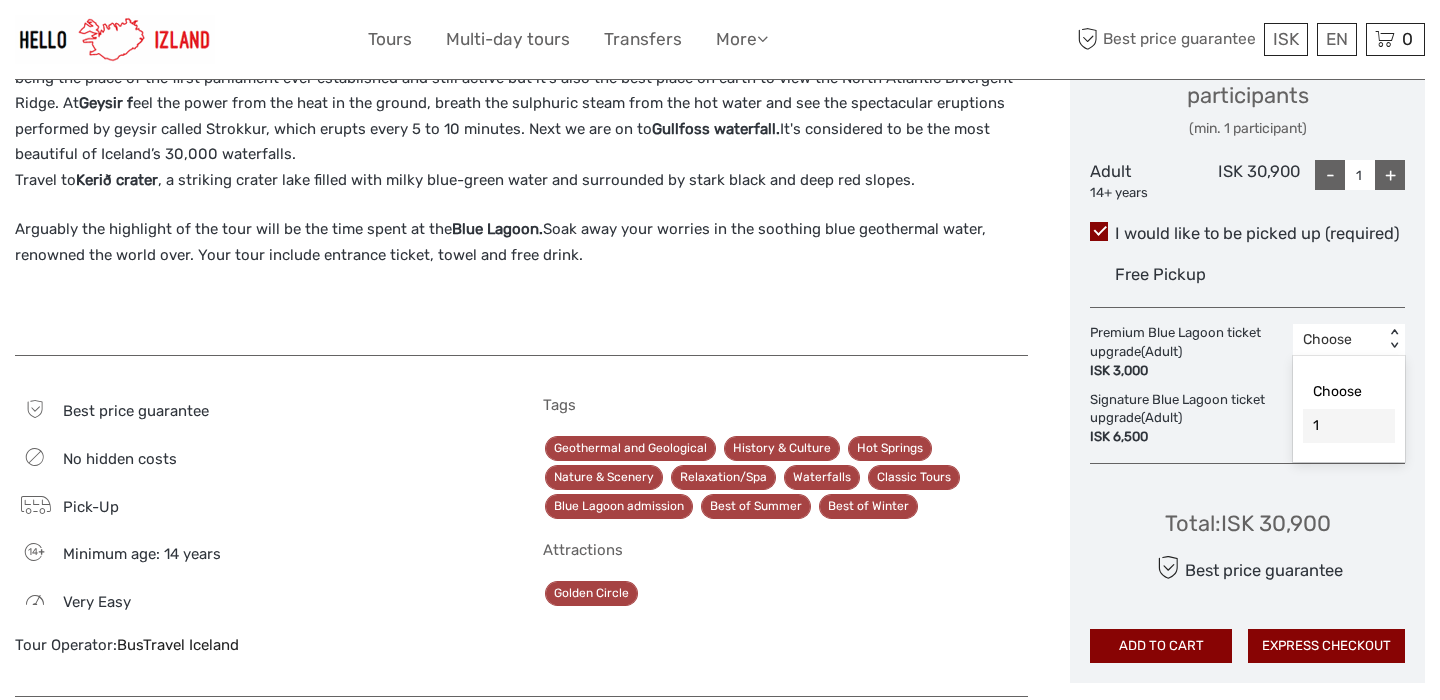 click on "1" at bounding box center (1349, 426) 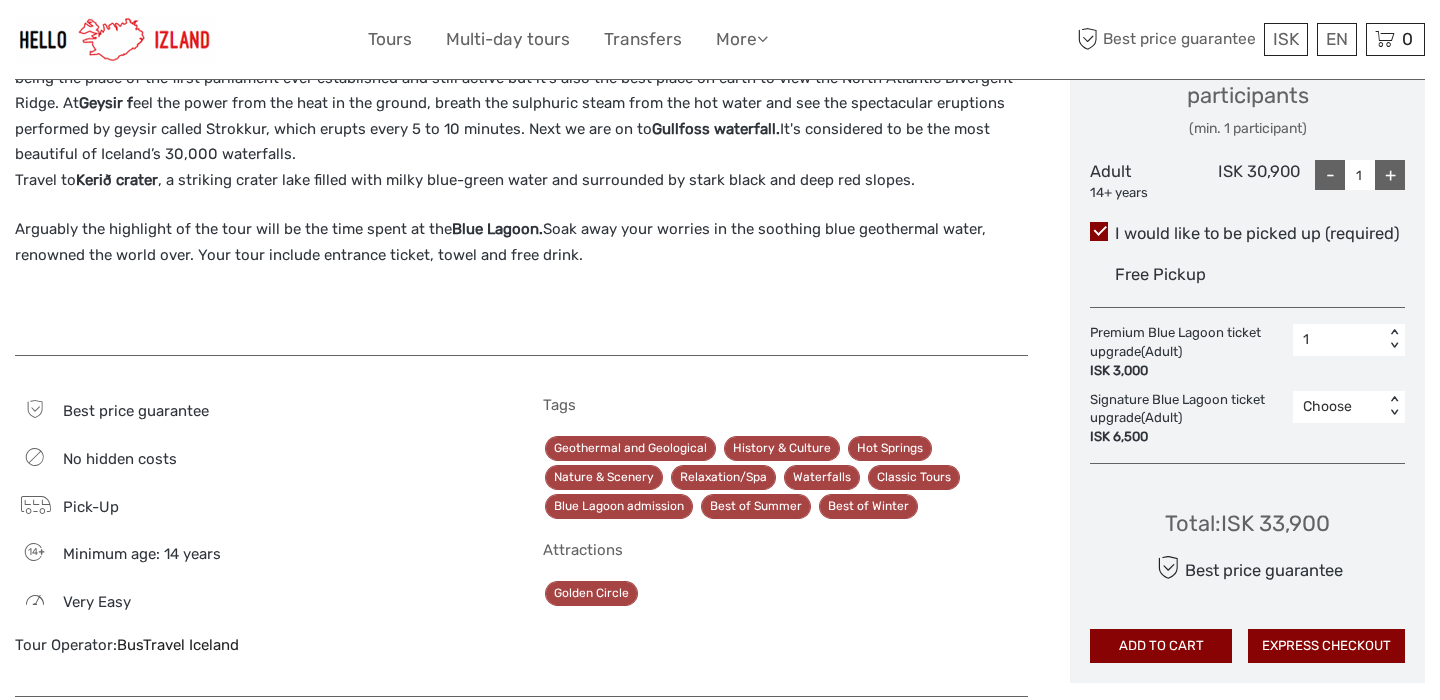 click on "+" at bounding box center [1390, 175] 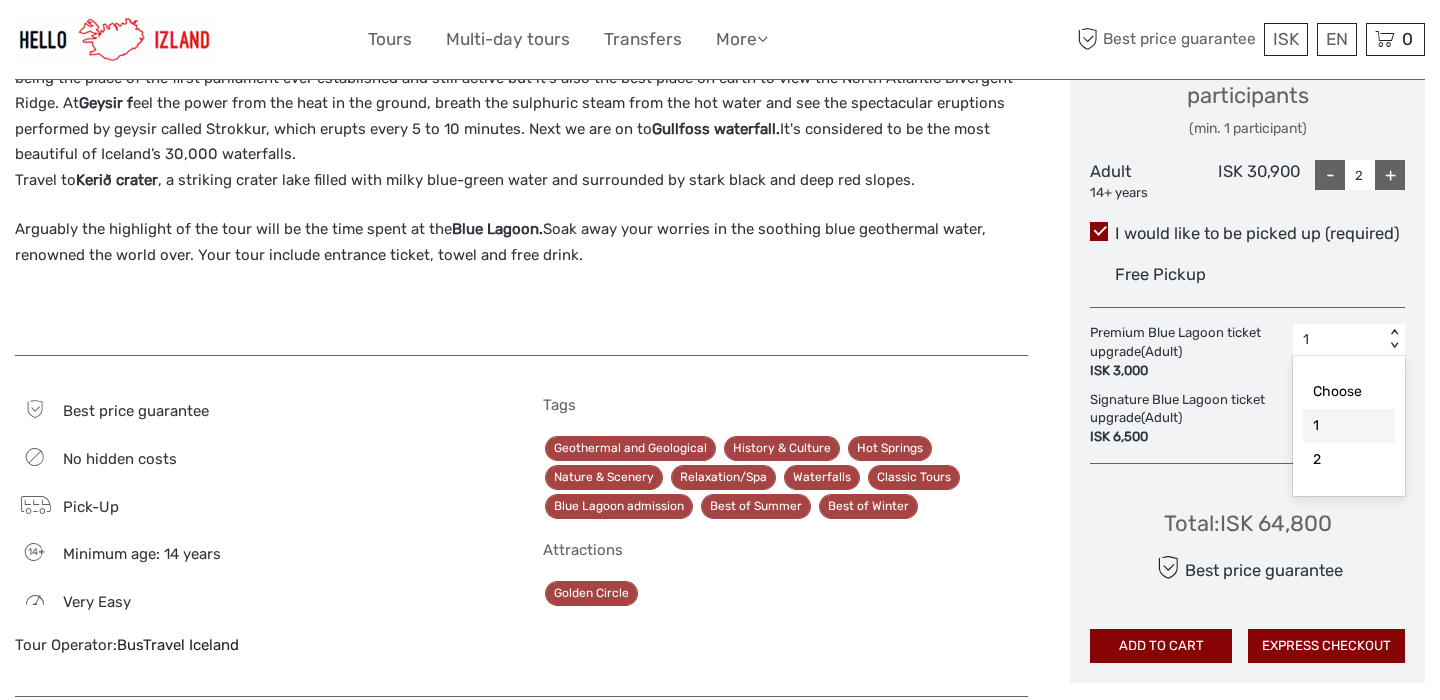 click on "1" at bounding box center (1338, 340) 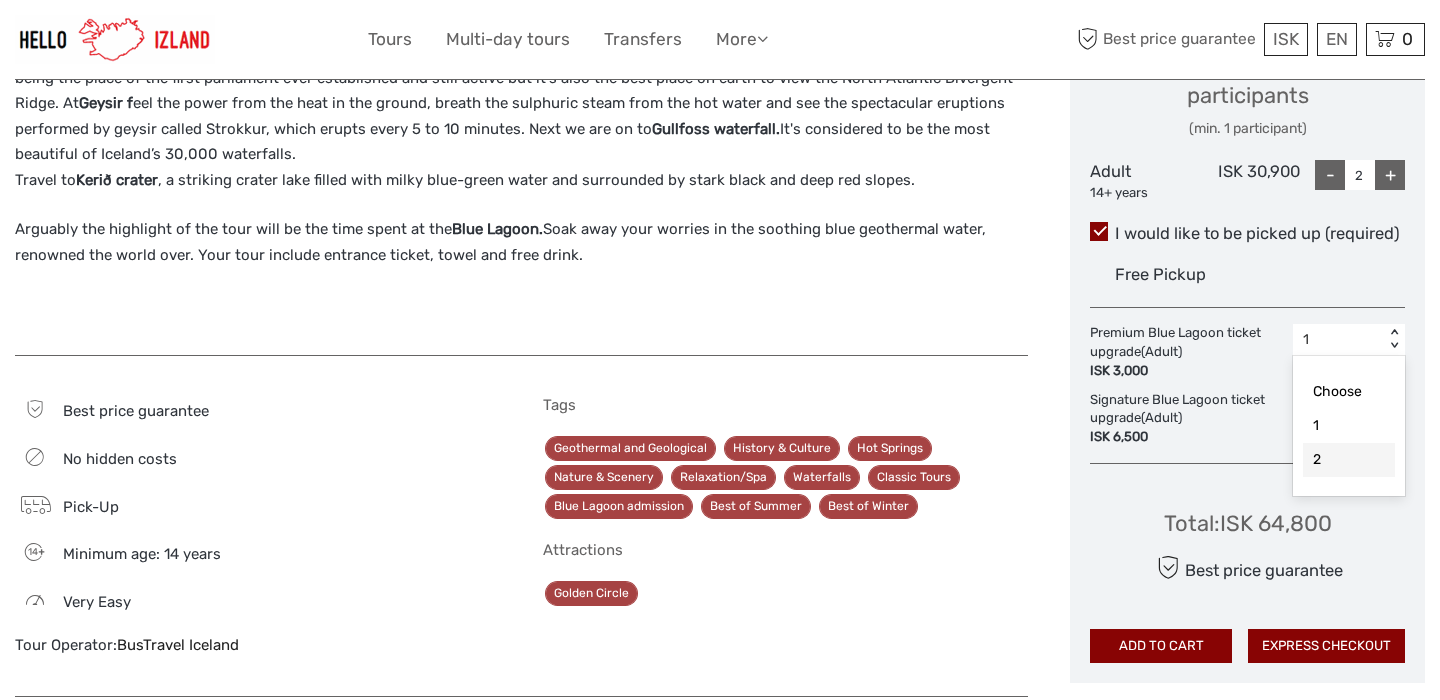 click on "2" at bounding box center (1349, 460) 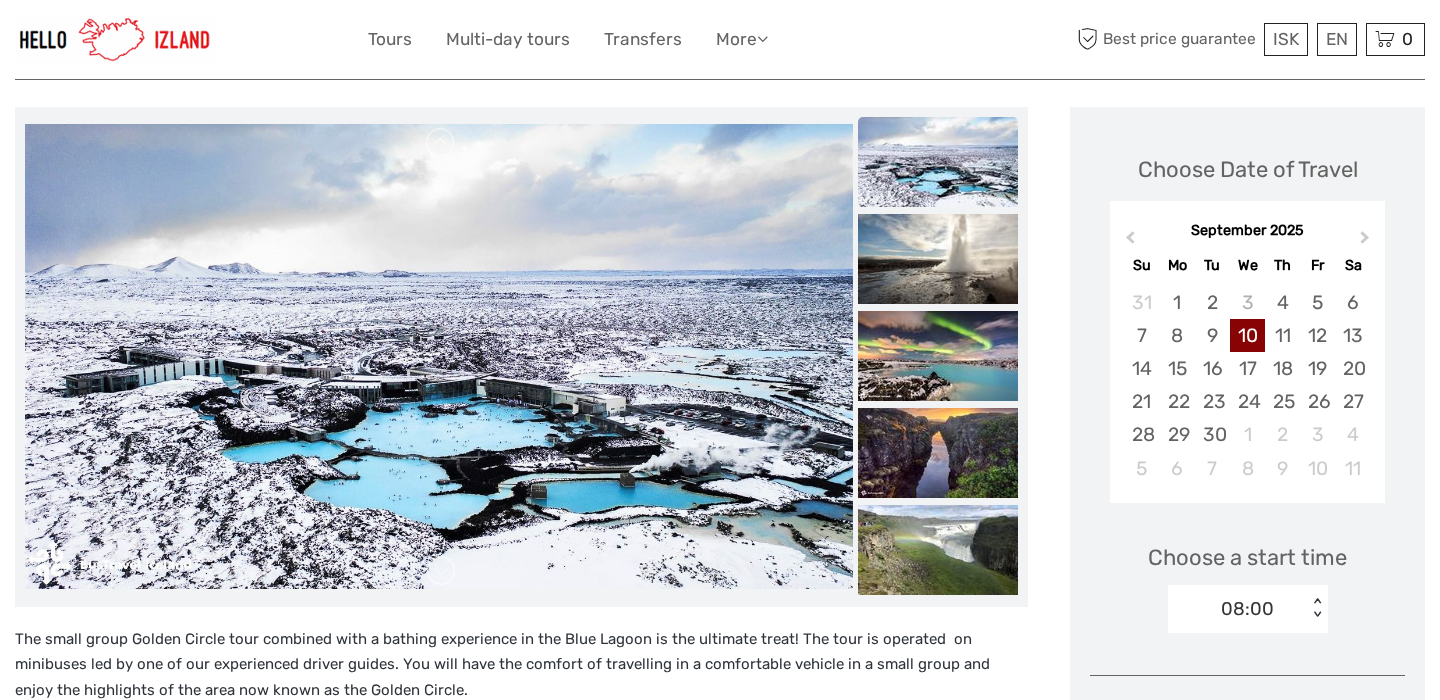scroll, scrollTop: 233, scrollLeft: 0, axis: vertical 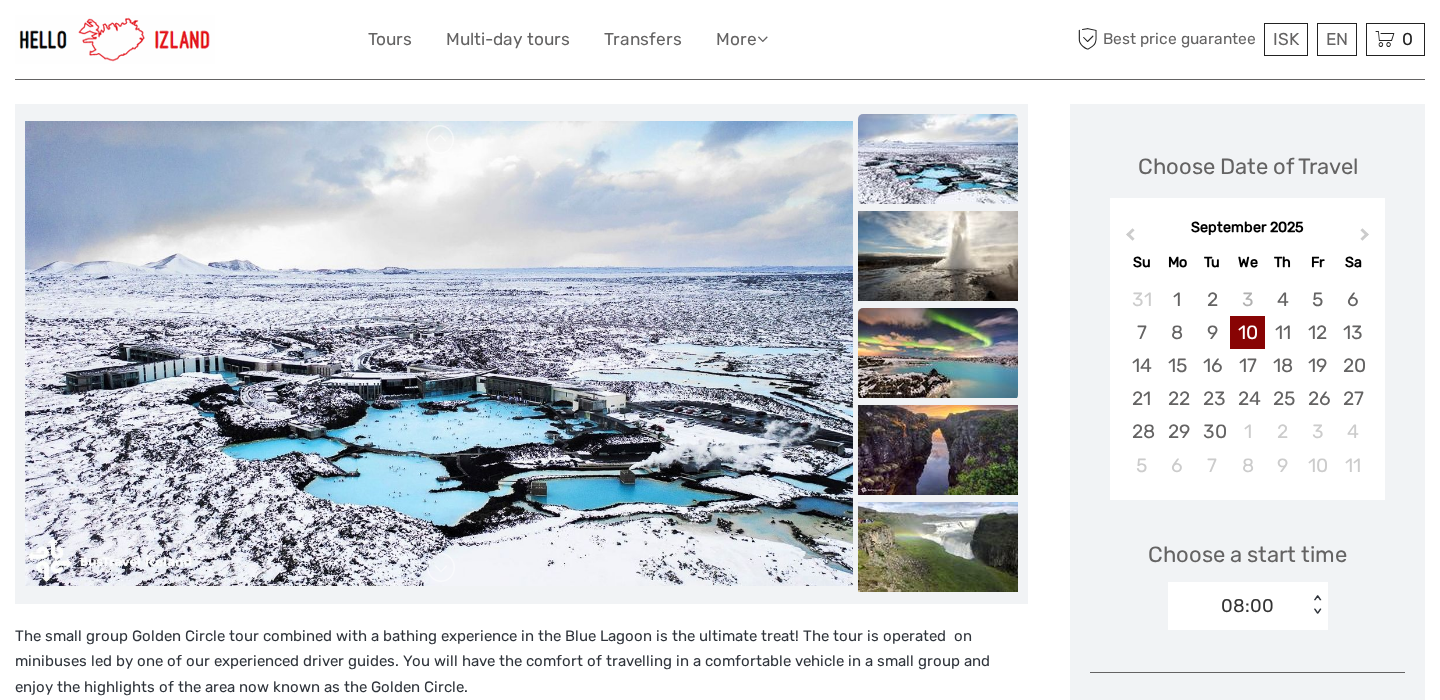 click at bounding box center [938, 353] 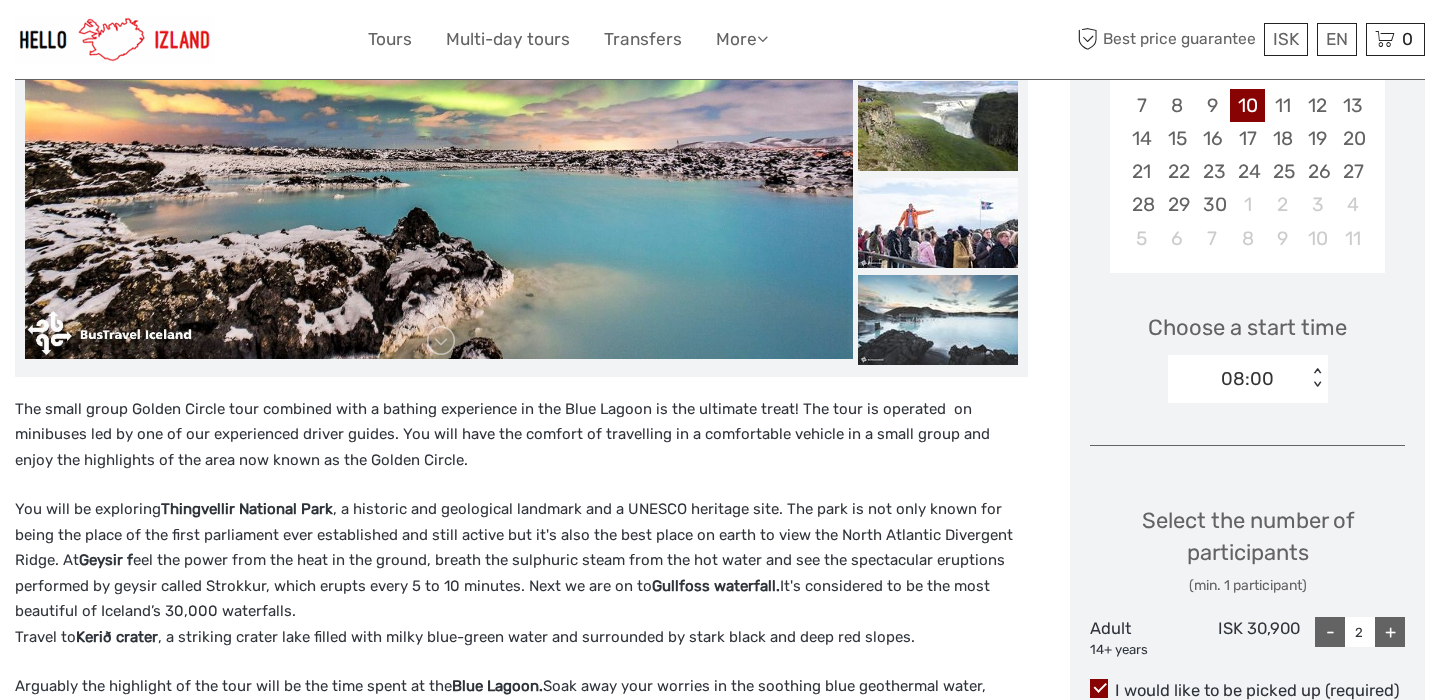 scroll, scrollTop: 463, scrollLeft: 0, axis: vertical 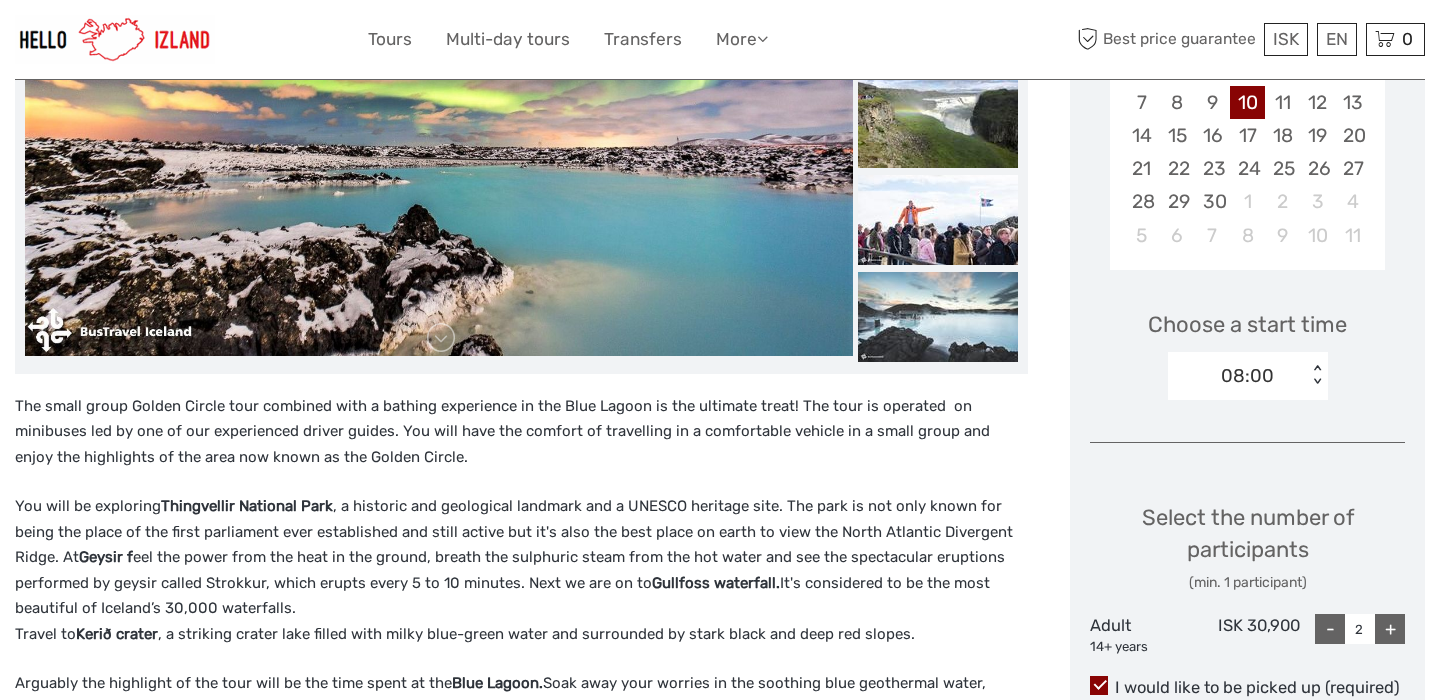 click on "08:00" at bounding box center (1247, 376) 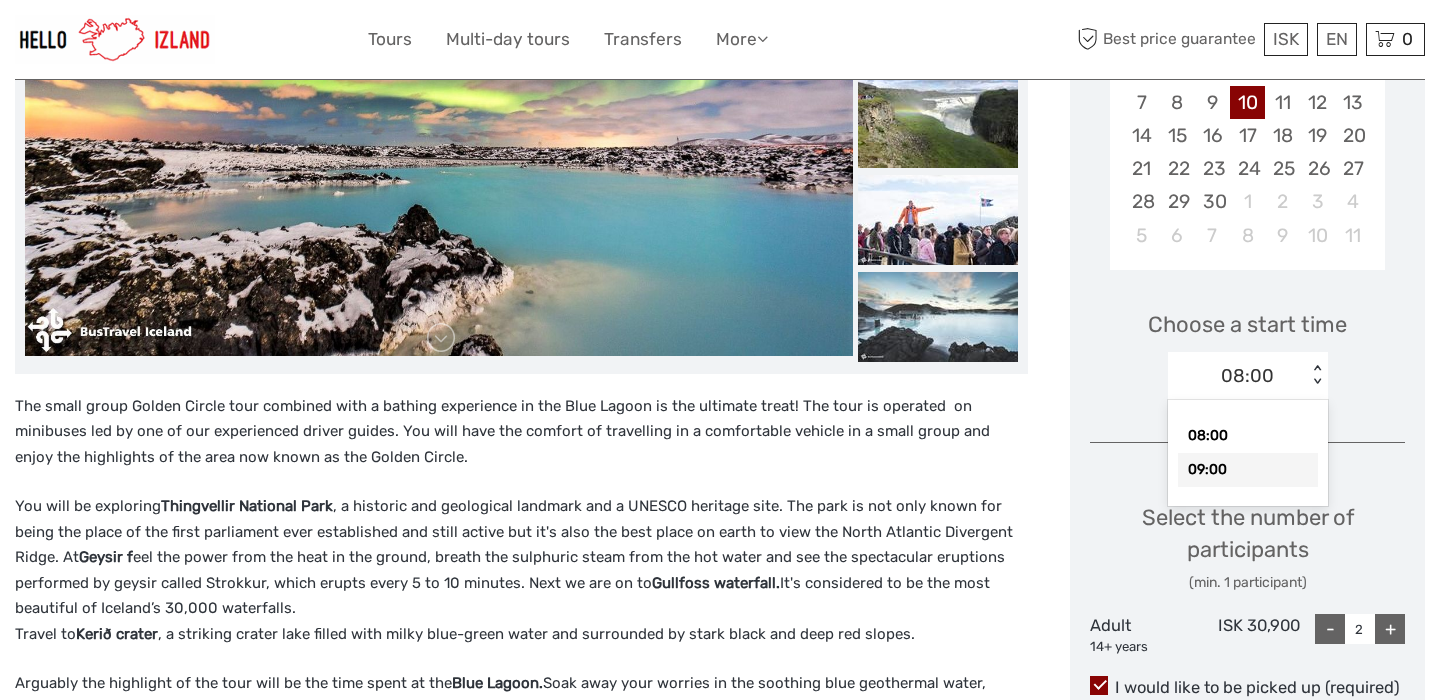 click on "09:00" at bounding box center [1248, 470] 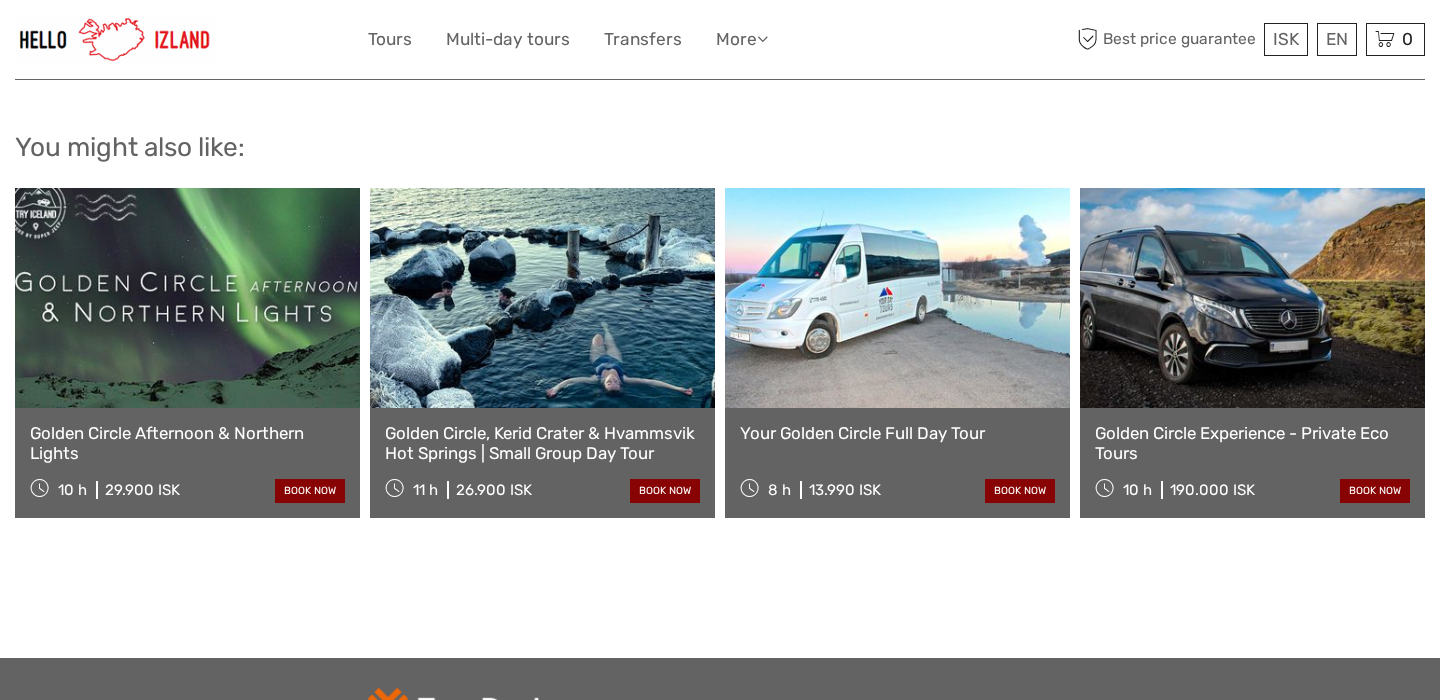 scroll, scrollTop: 2022, scrollLeft: 0, axis: vertical 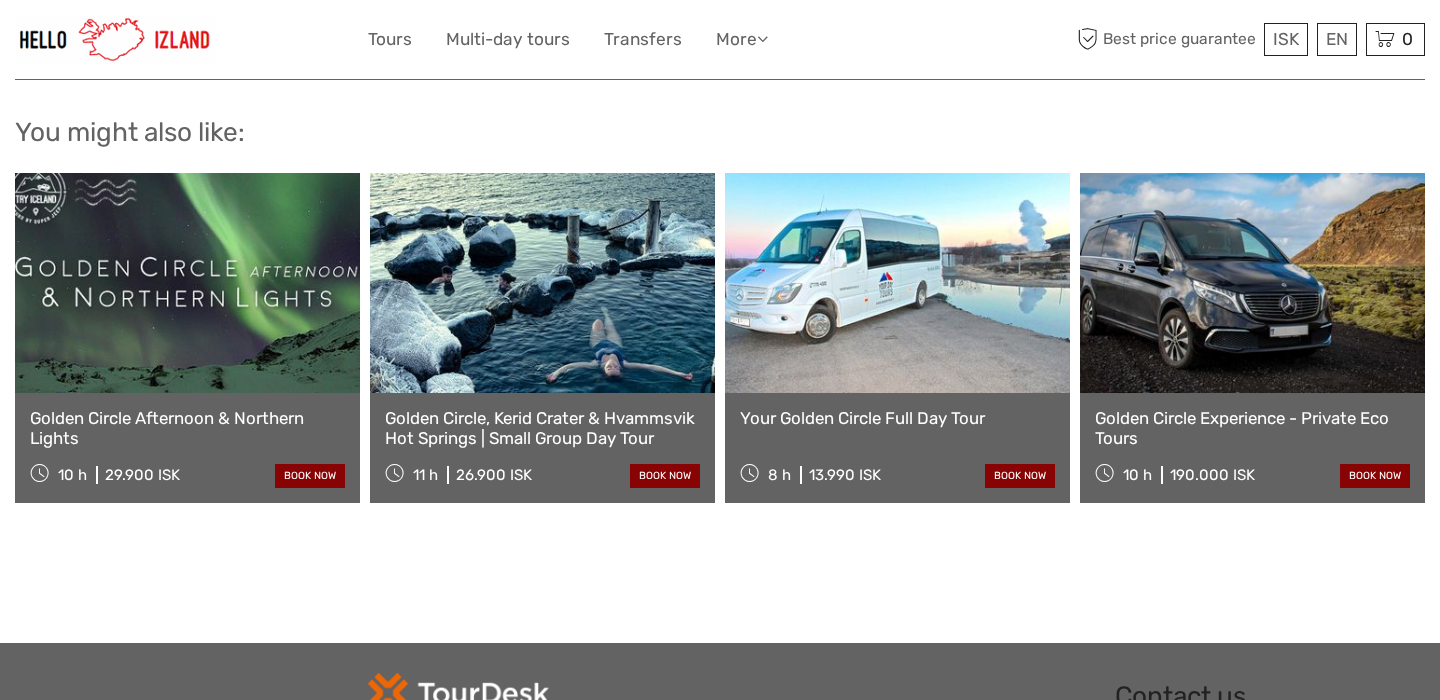 click on "Golden Circle Afternoon & Northern Lights" at bounding box center [187, 428] 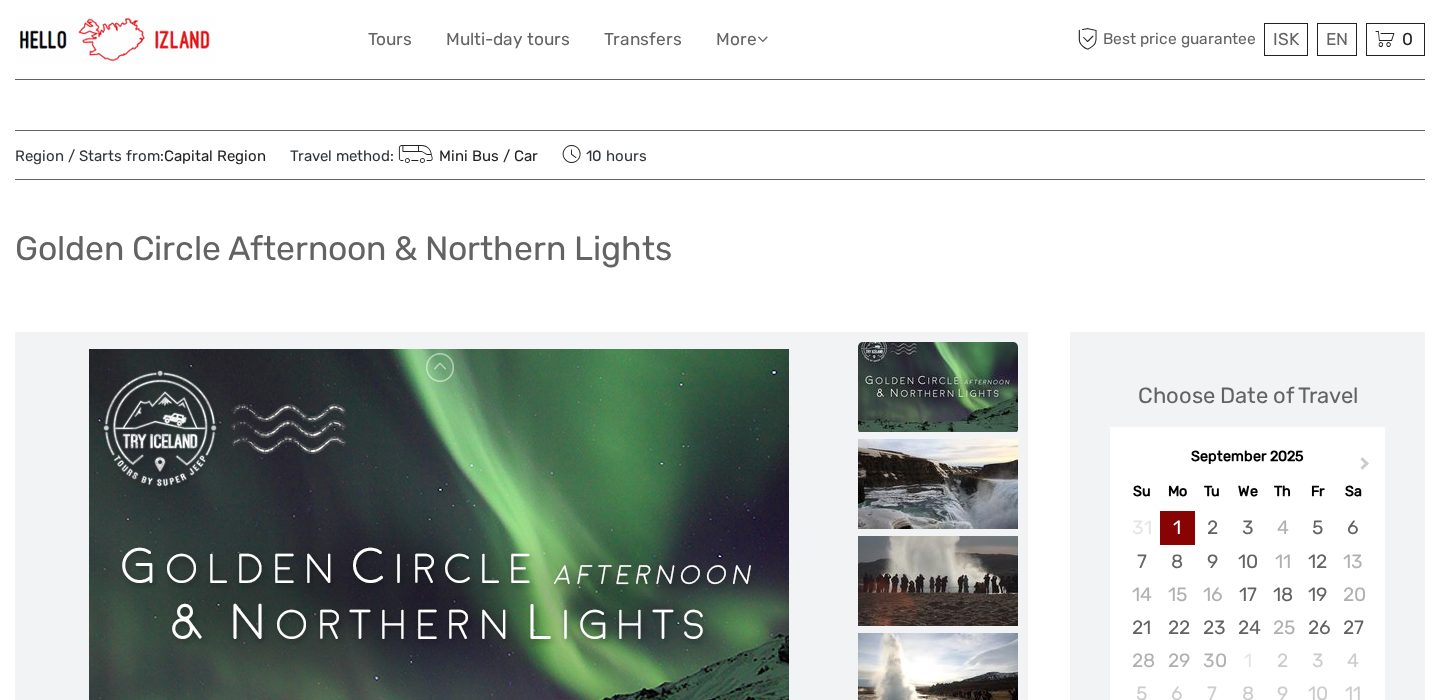 scroll, scrollTop: 22, scrollLeft: 0, axis: vertical 